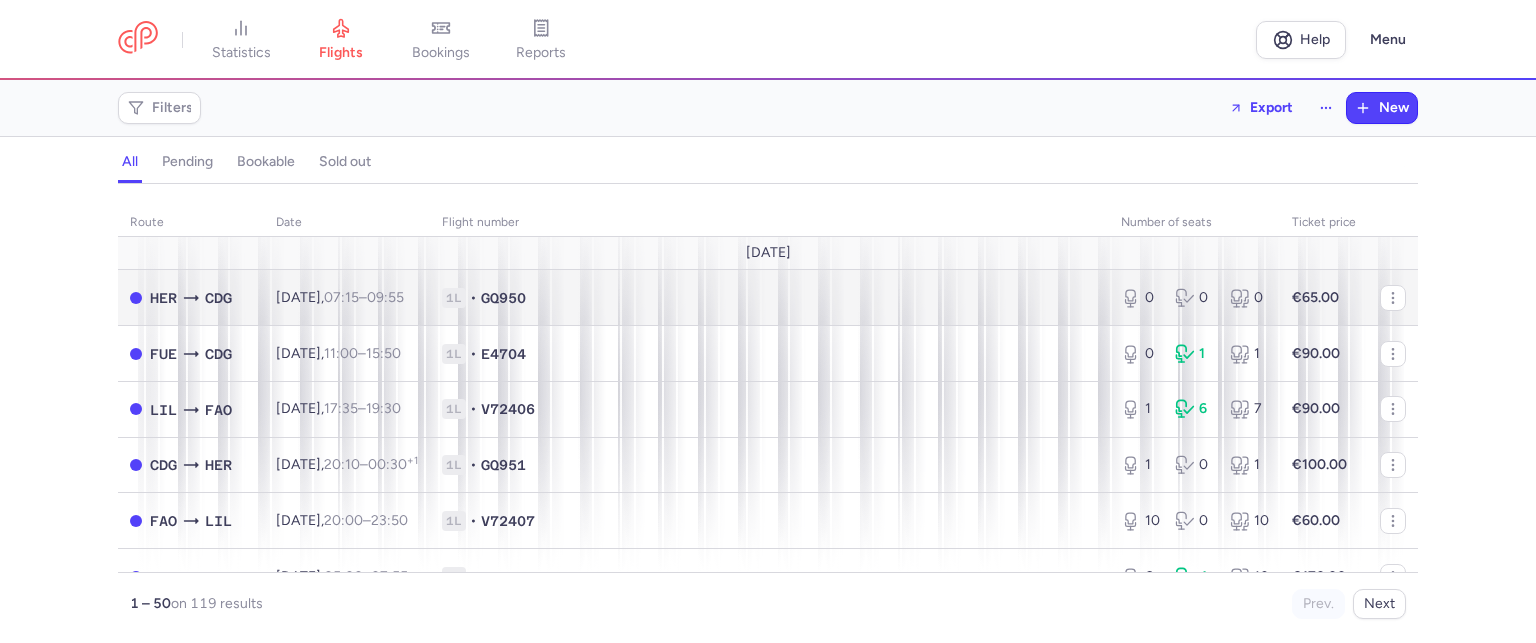 scroll, scrollTop: 0, scrollLeft: 0, axis: both 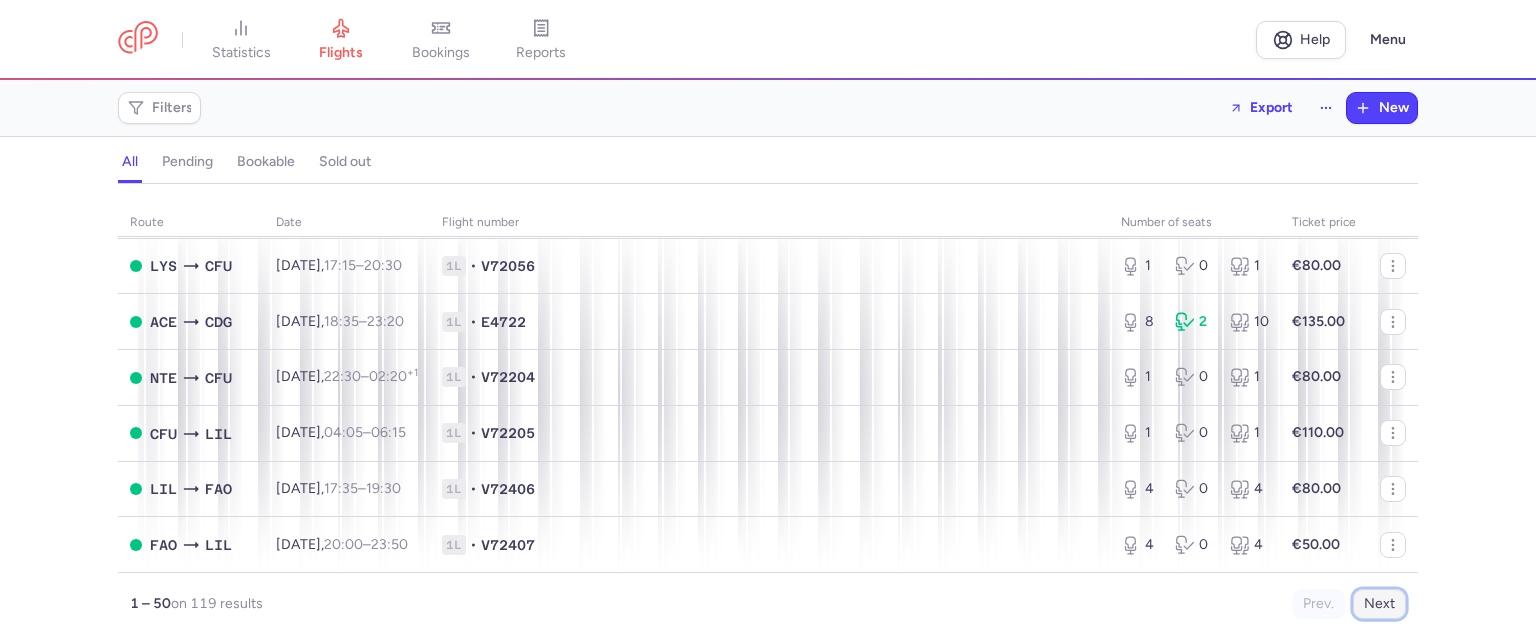 click on "Next" at bounding box center (1379, 604) 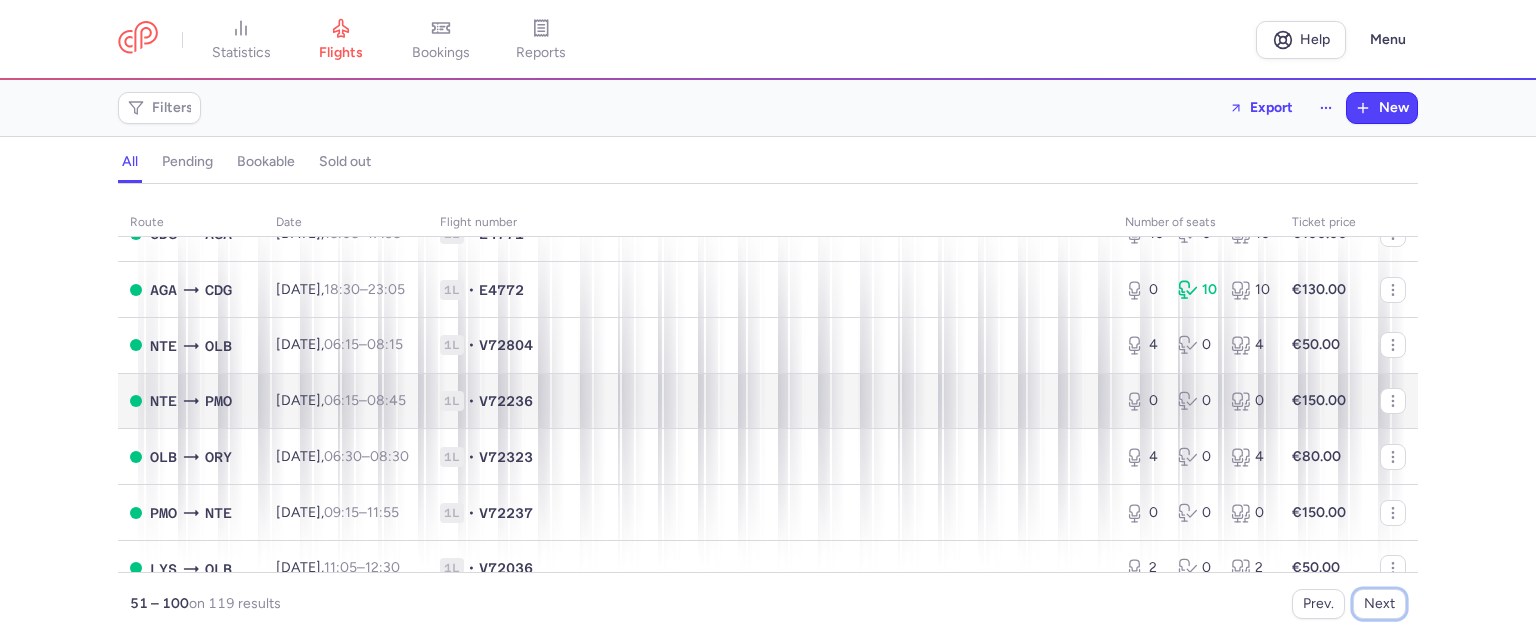 scroll, scrollTop: 200, scrollLeft: 0, axis: vertical 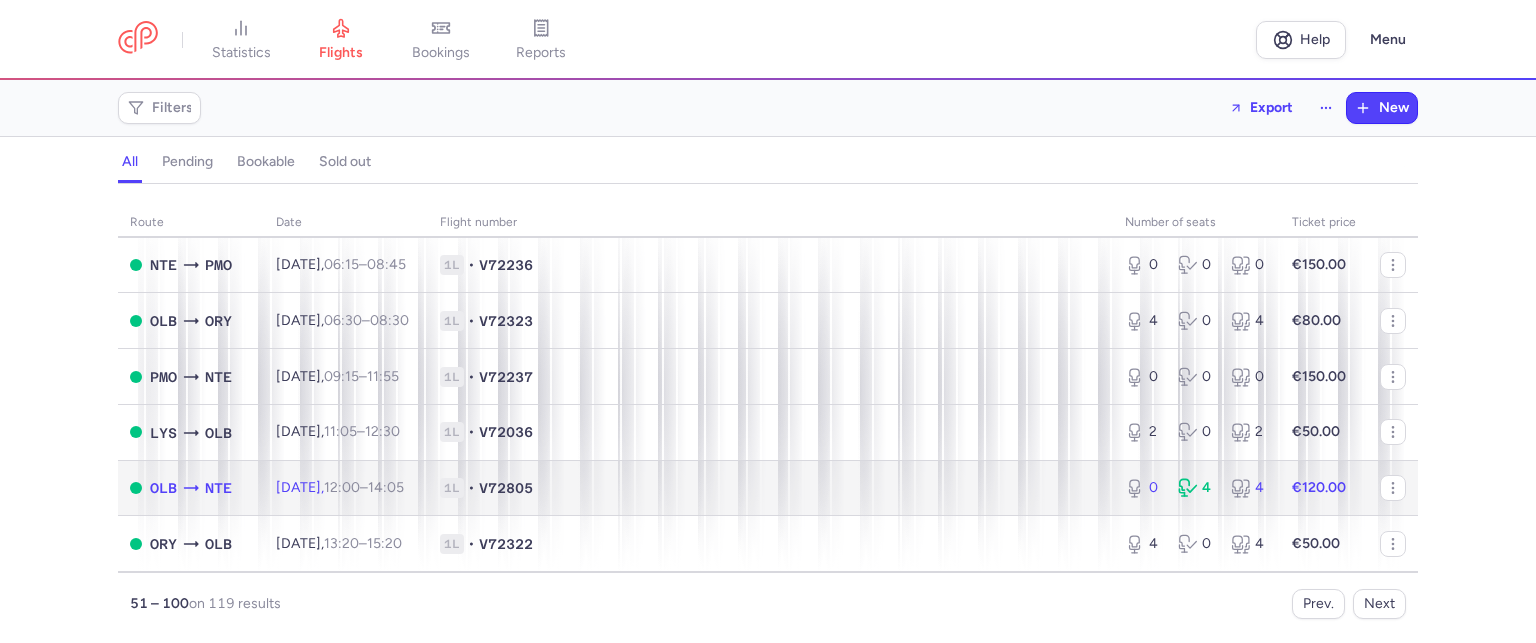 click on "1L • V72805" at bounding box center (770, 488) 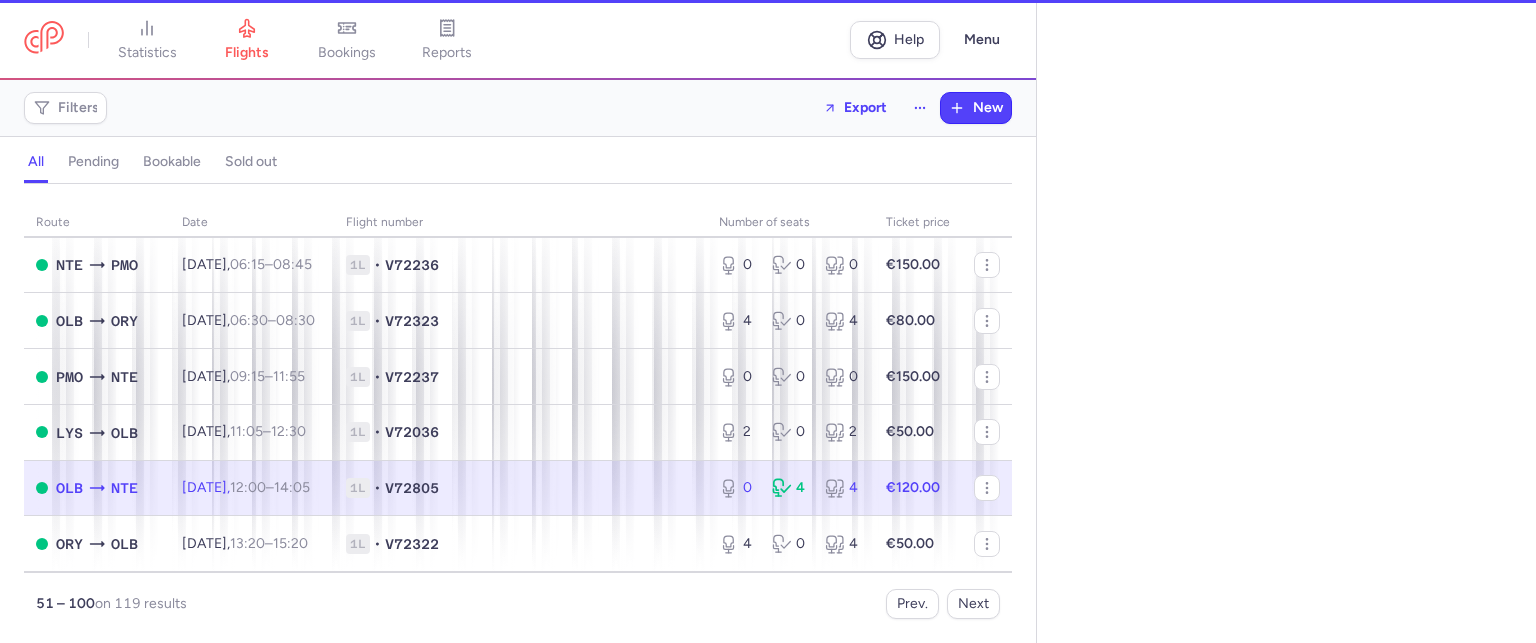 select on "days" 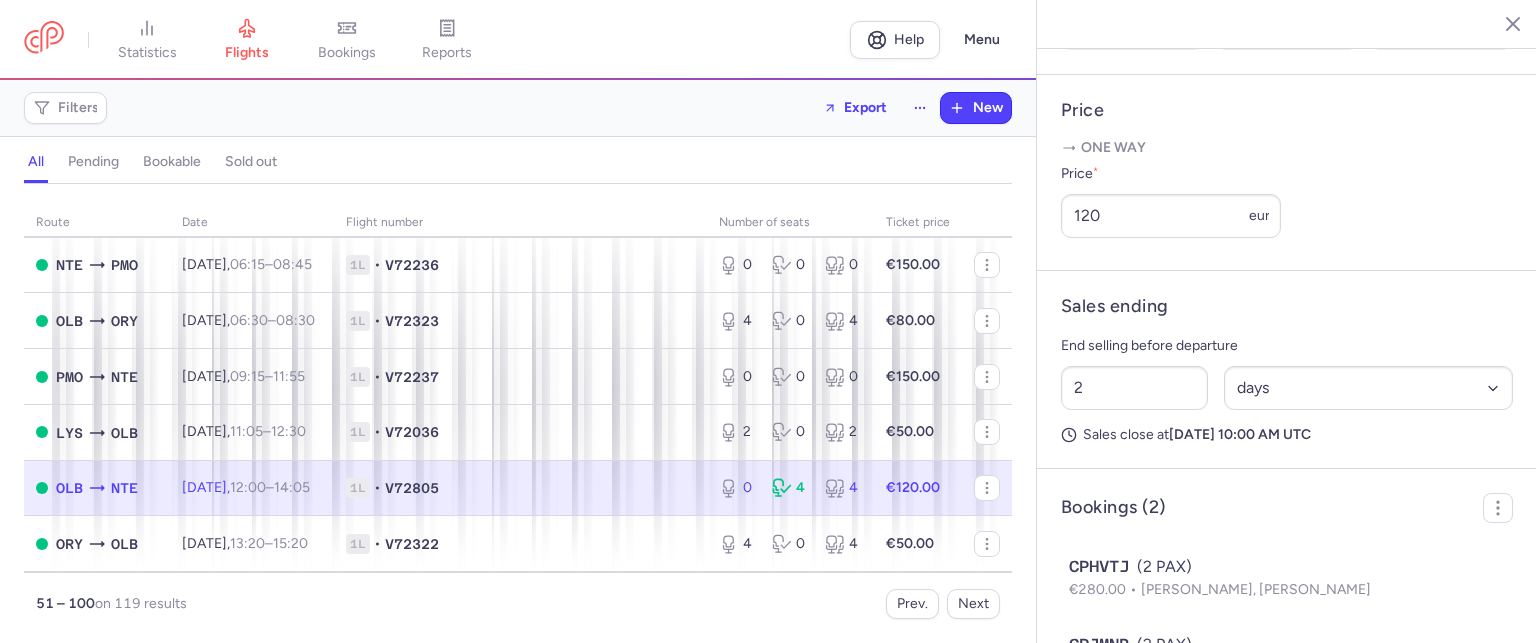 scroll, scrollTop: 865, scrollLeft: 0, axis: vertical 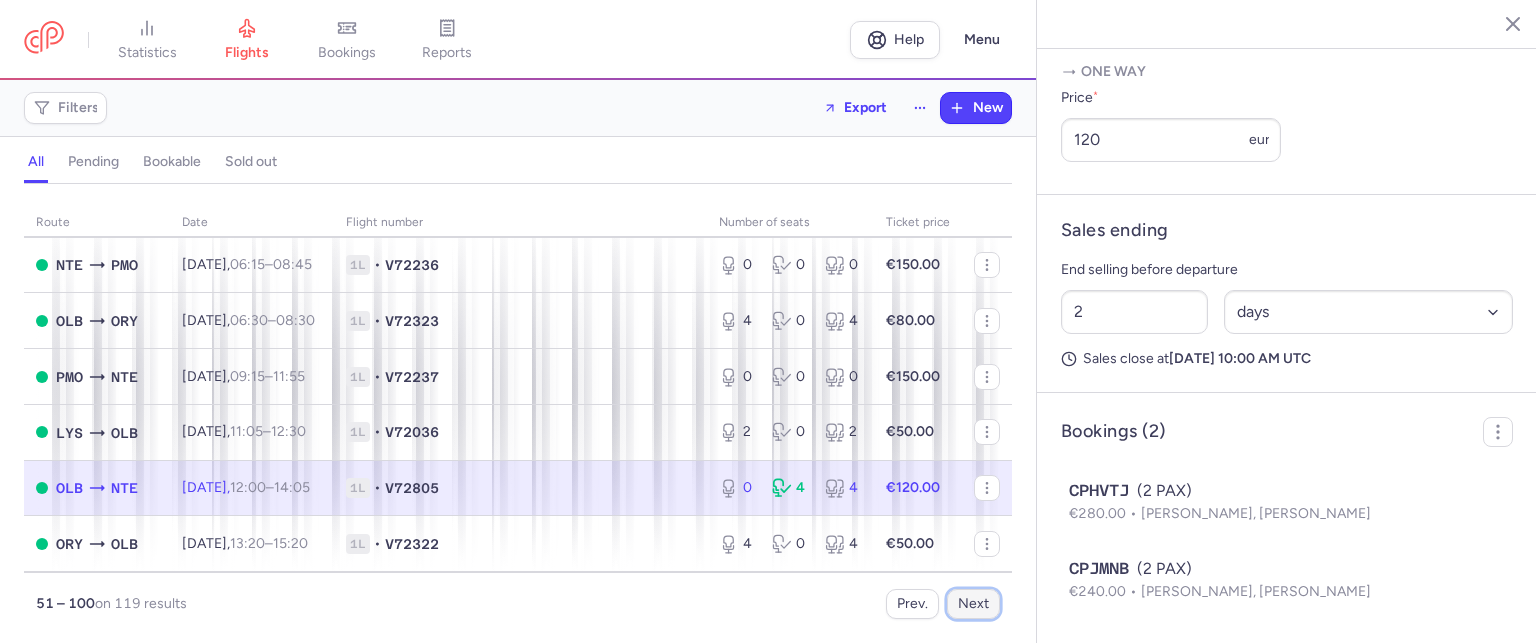 click on "Next" at bounding box center [973, 604] 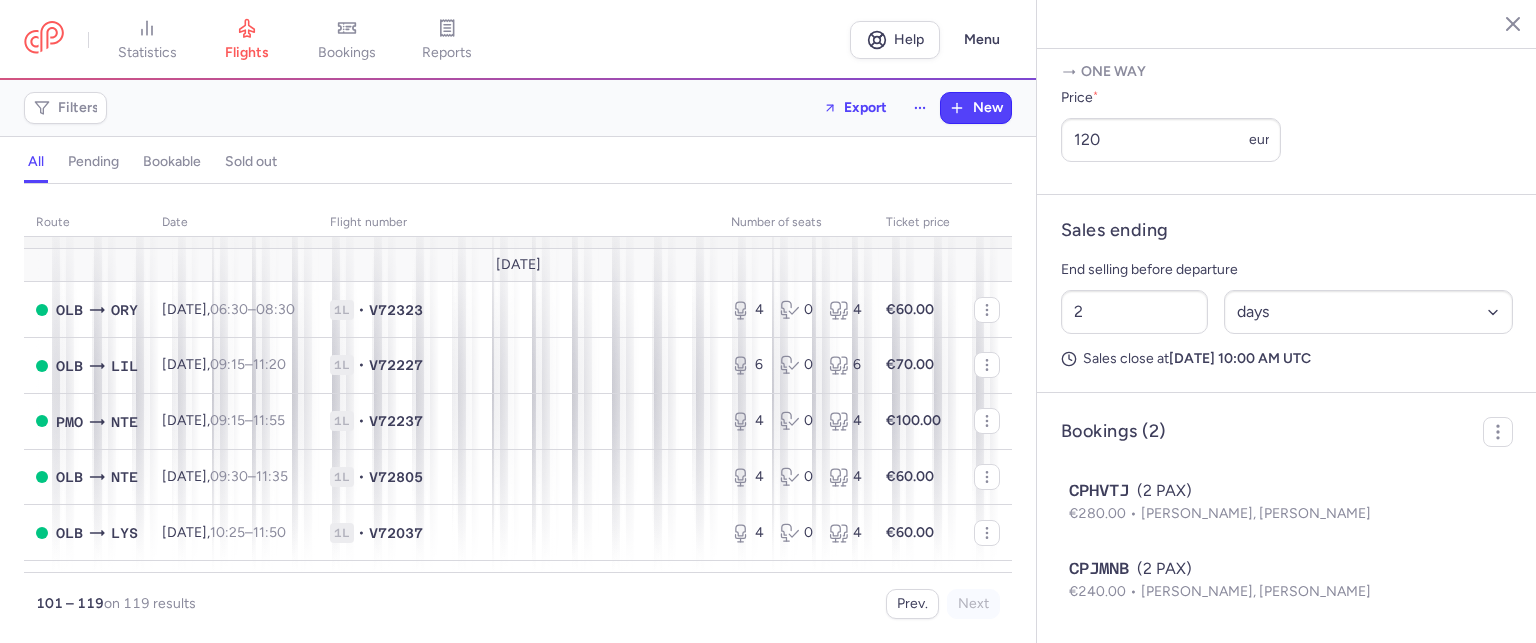 scroll, scrollTop: 0, scrollLeft: 0, axis: both 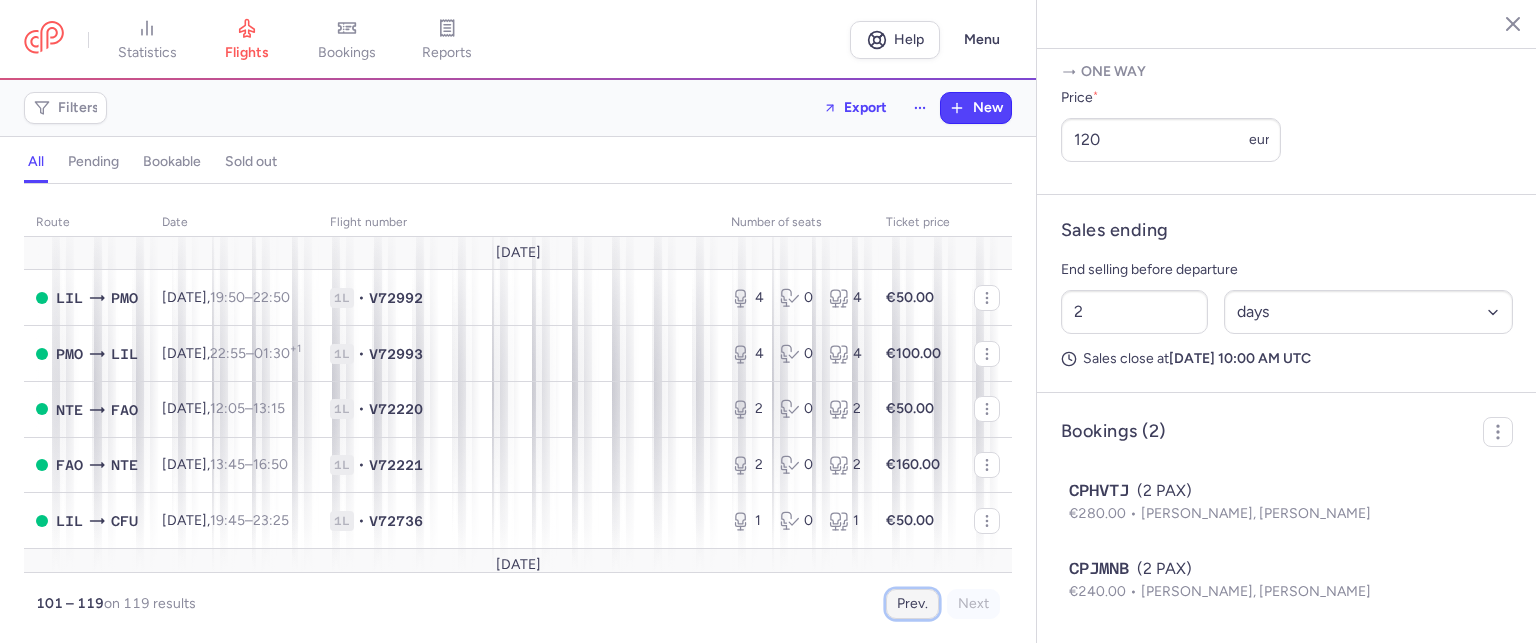 click on "Prev." at bounding box center (912, 604) 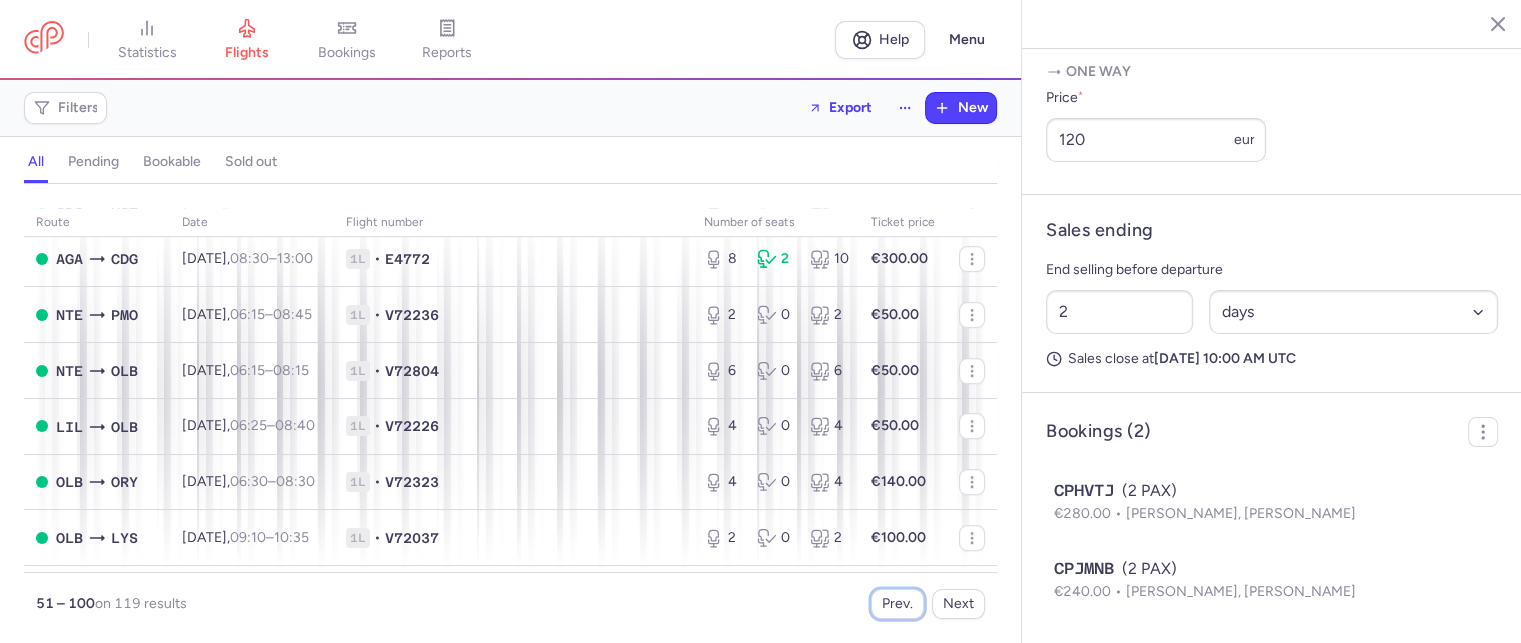 scroll, scrollTop: 1300, scrollLeft: 0, axis: vertical 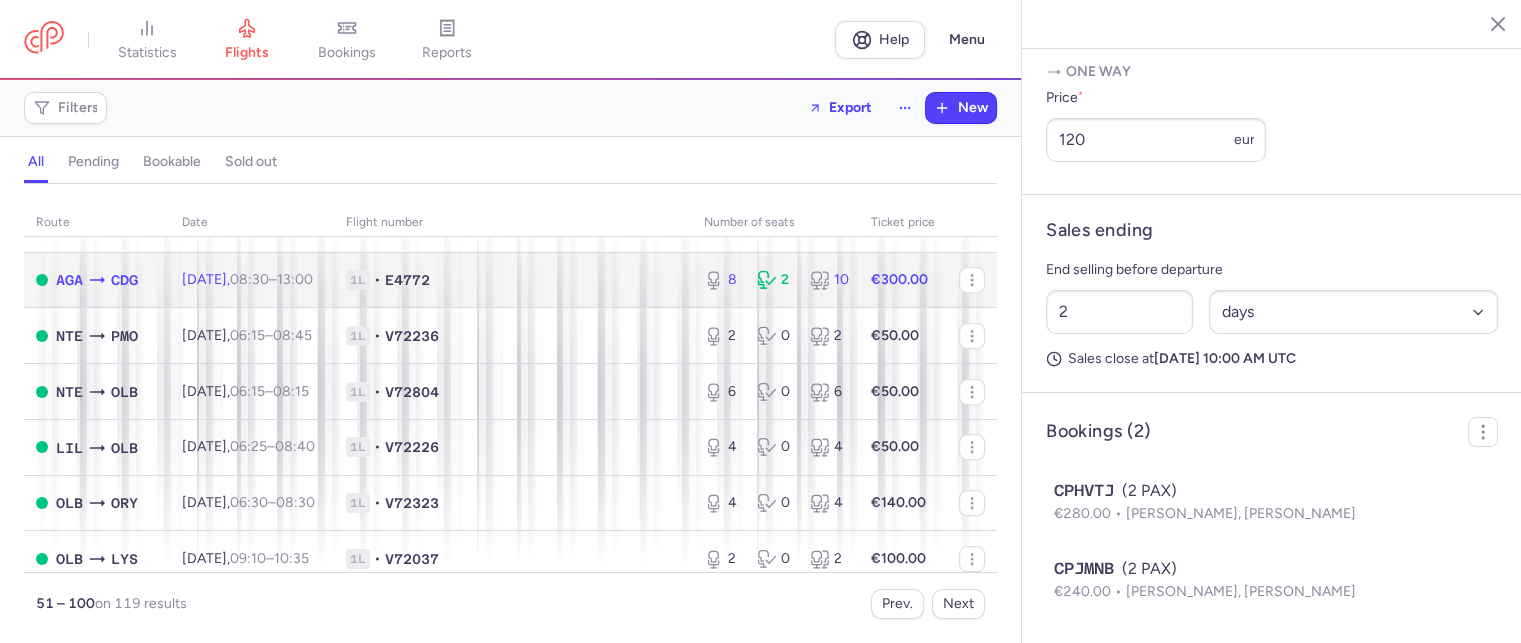 click on "8" at bounding box center [722, 280] 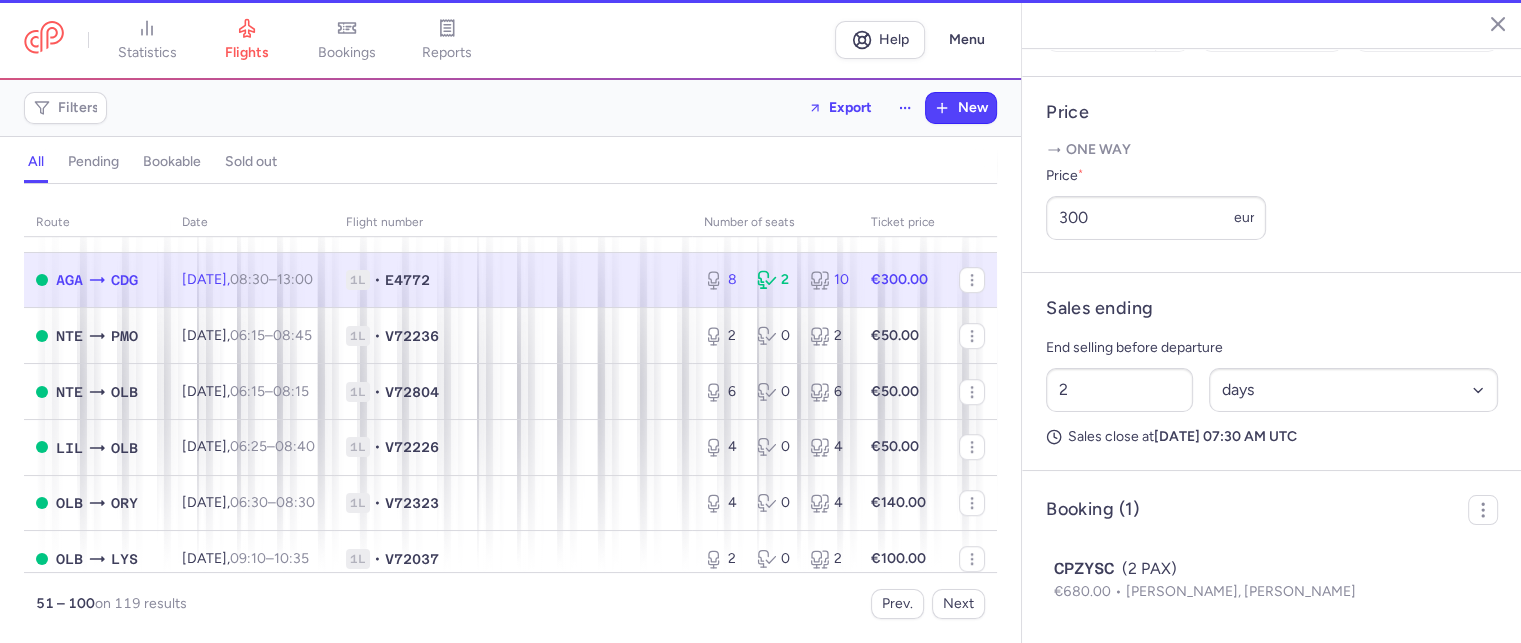 scroll, scrollTop: 787, scrollLeft: 0, axis: vertical 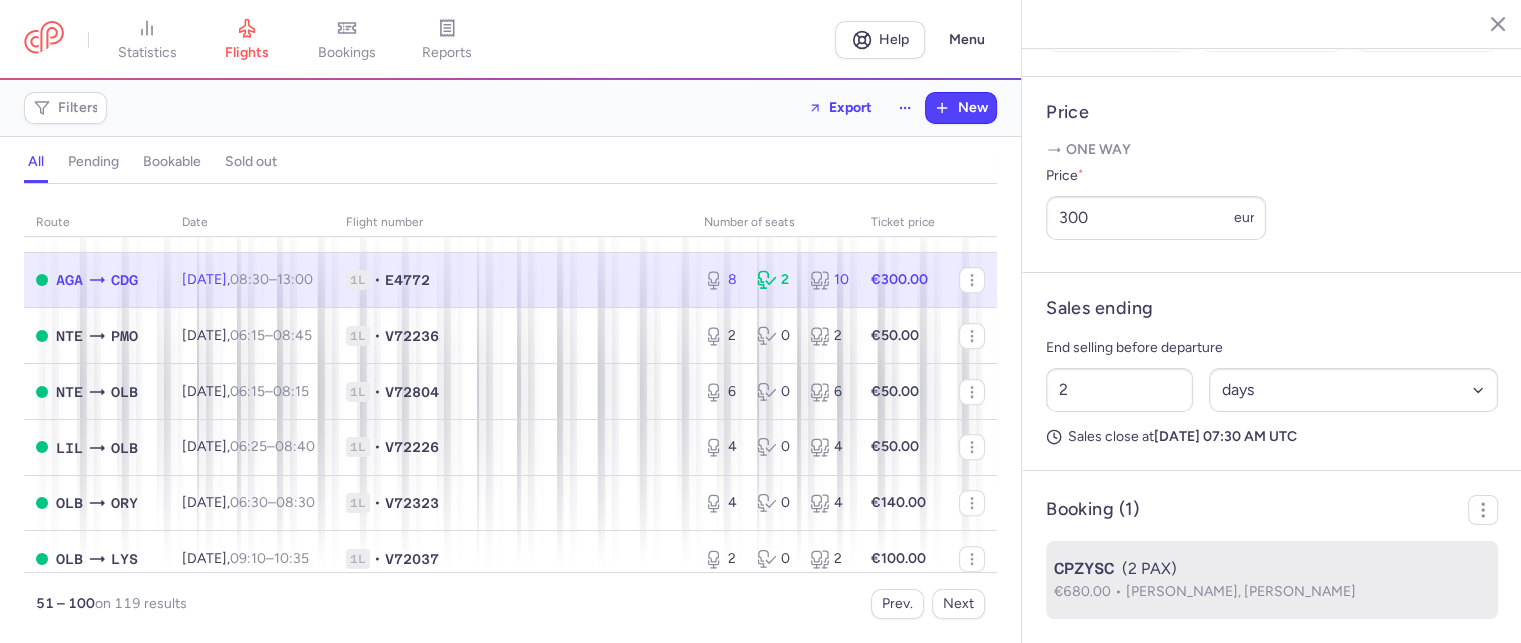 click on "[PERSON_NAME], [PERSON_NAME]" at bounding box center (1241, 591) 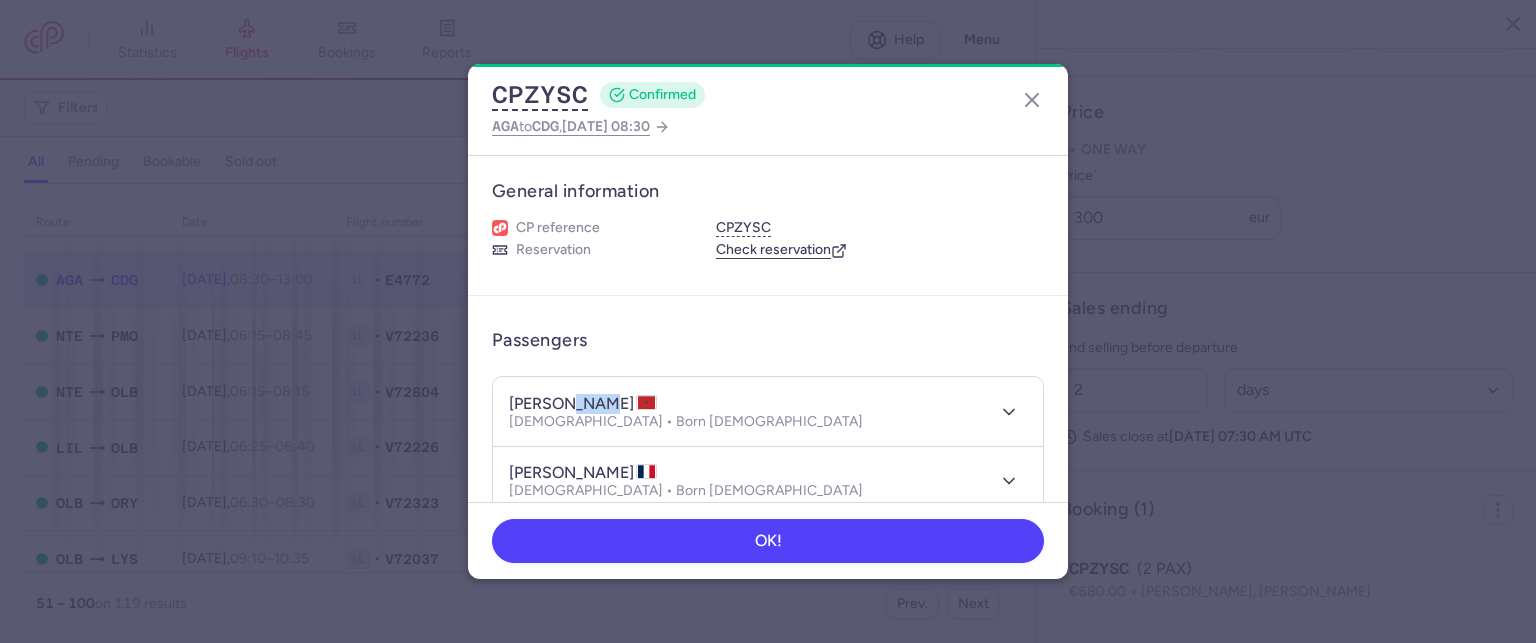 drag, startPoint x: 562, startPoint y: 400, endPoint x: 595, endPoint y: 396, distance: 33.24154 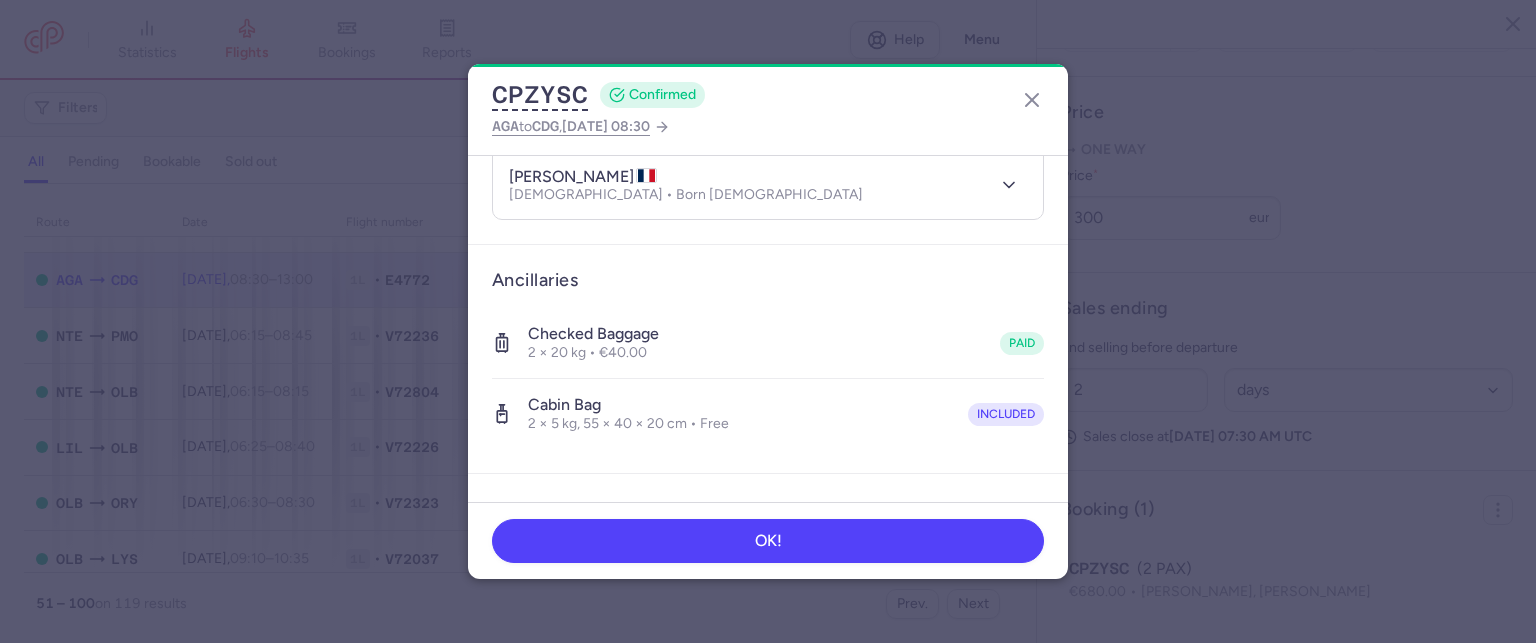 scroll, scrollTop: 300, scrollLeft: 0, axis: vertical 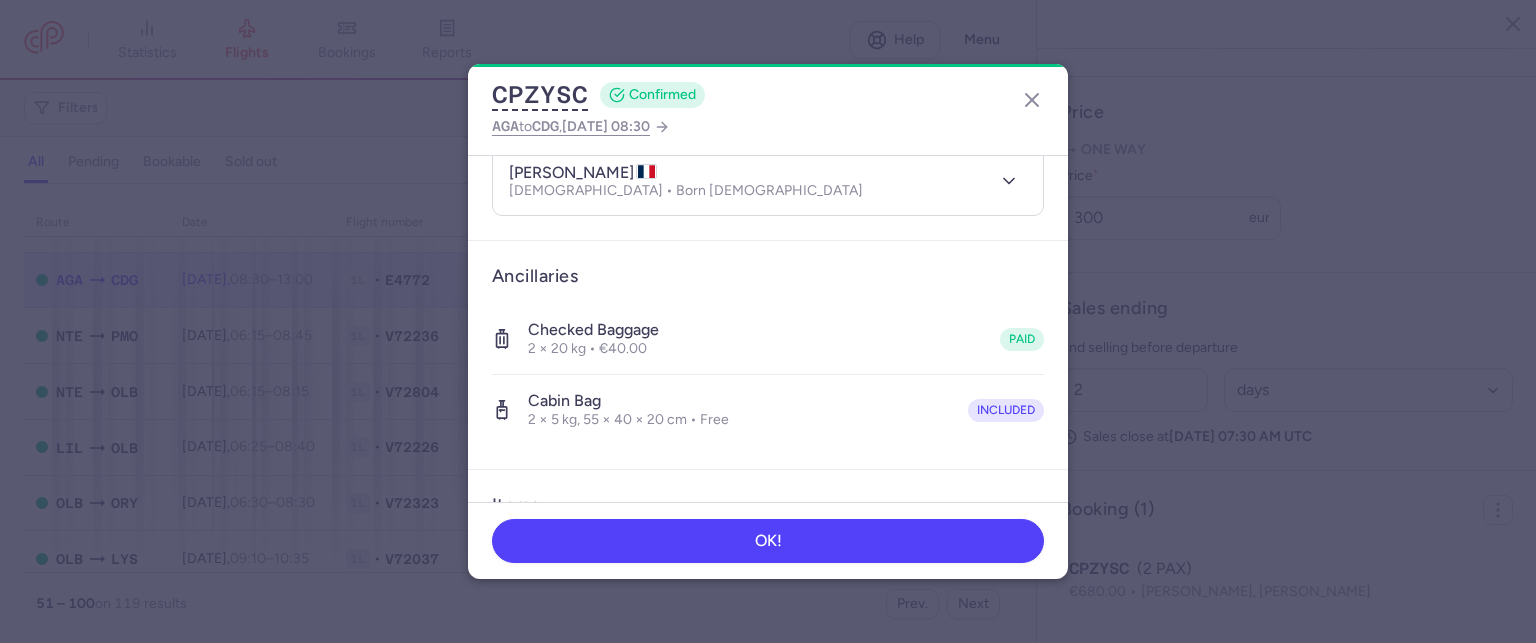 click on "Checked baggage 2 × 20 kg • €40.00 paid" at bounding box center [768, 339] 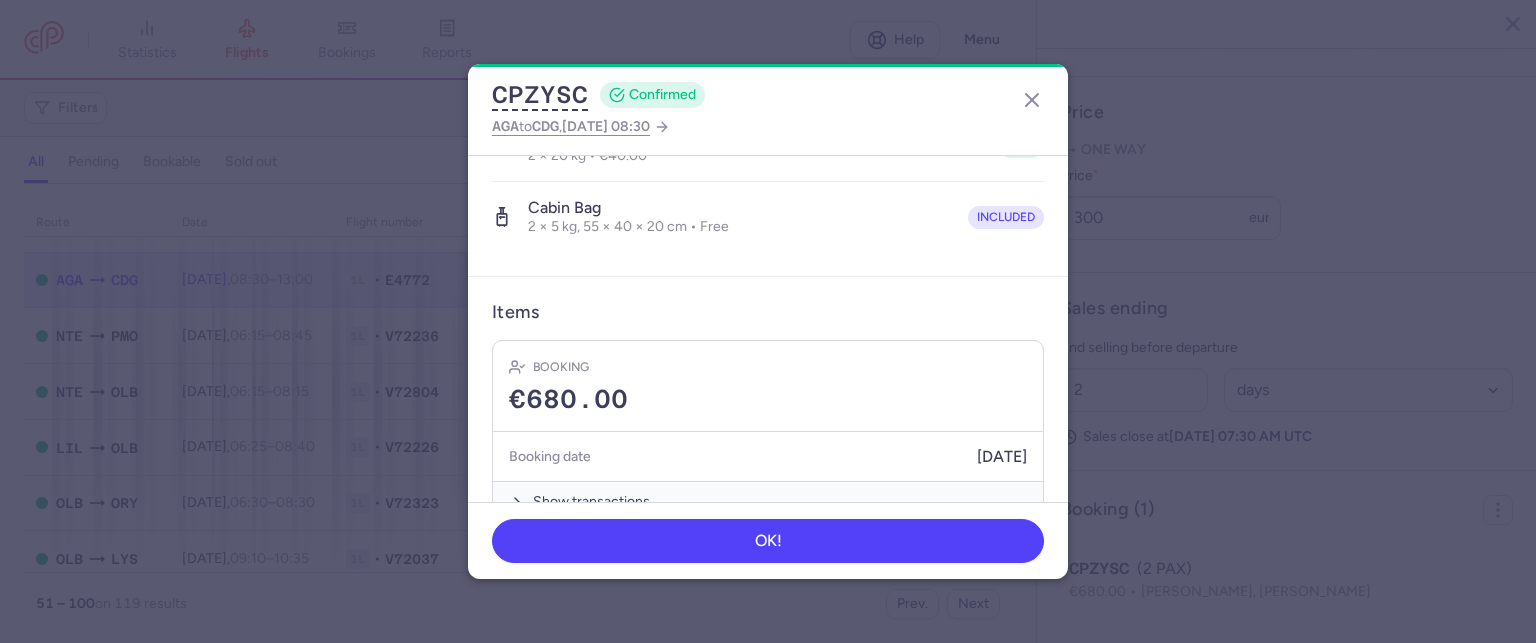 scroll, scrollTop: 500, scrollLeft: 0, axis: vertical 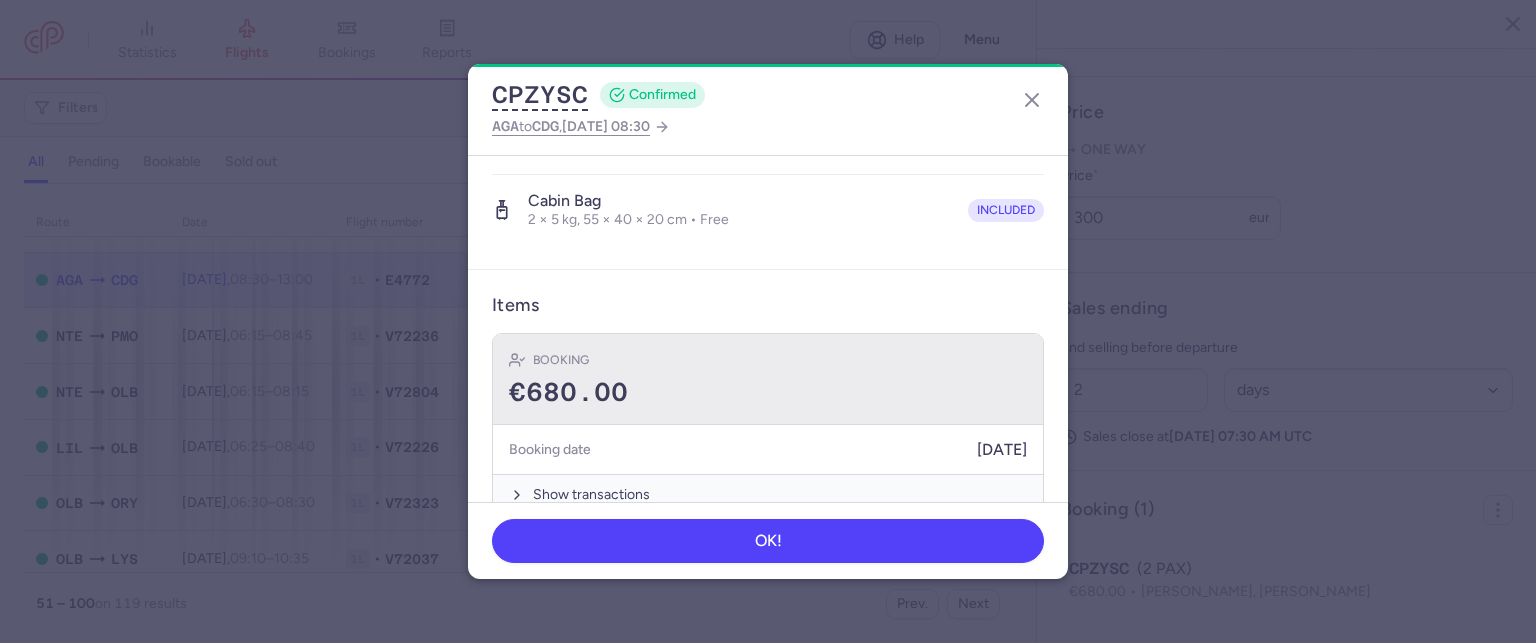 click on "€680.00" at bounding box center (768, 393) 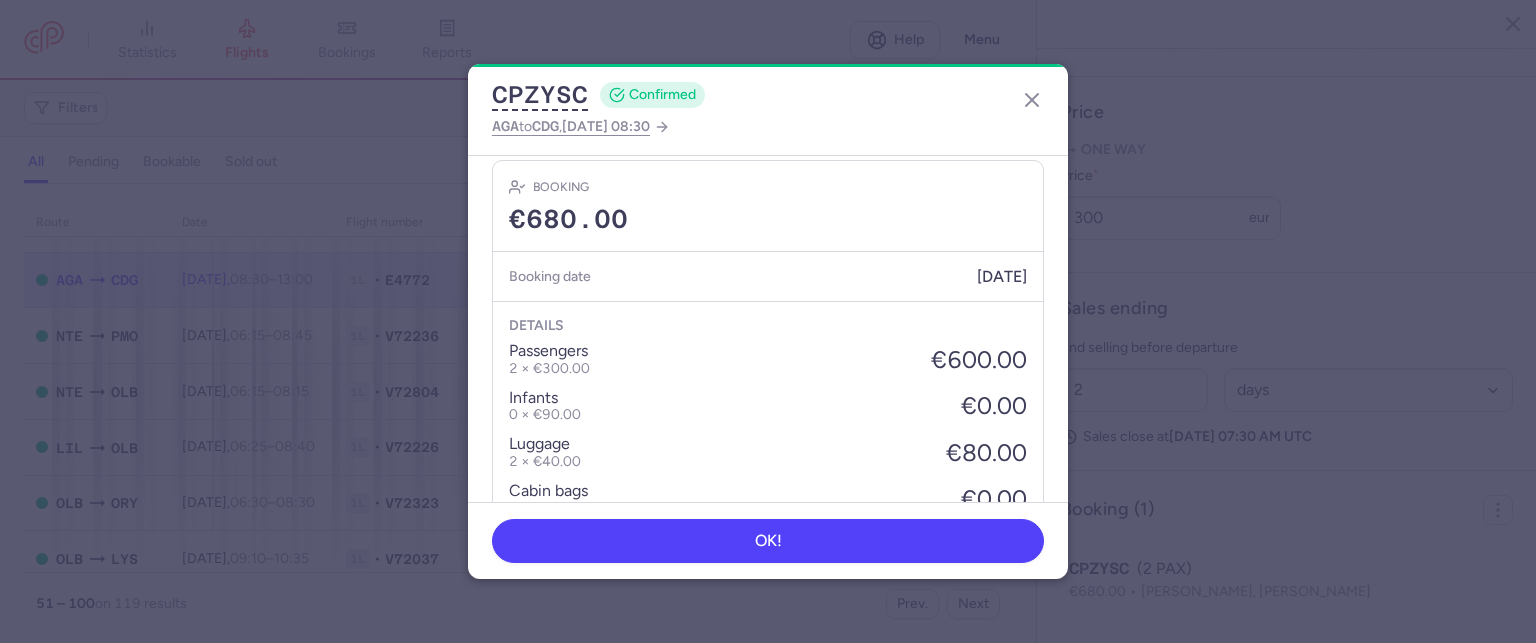 scroll, scrollTop: 800, scrollLeft: 0, axis: vertical 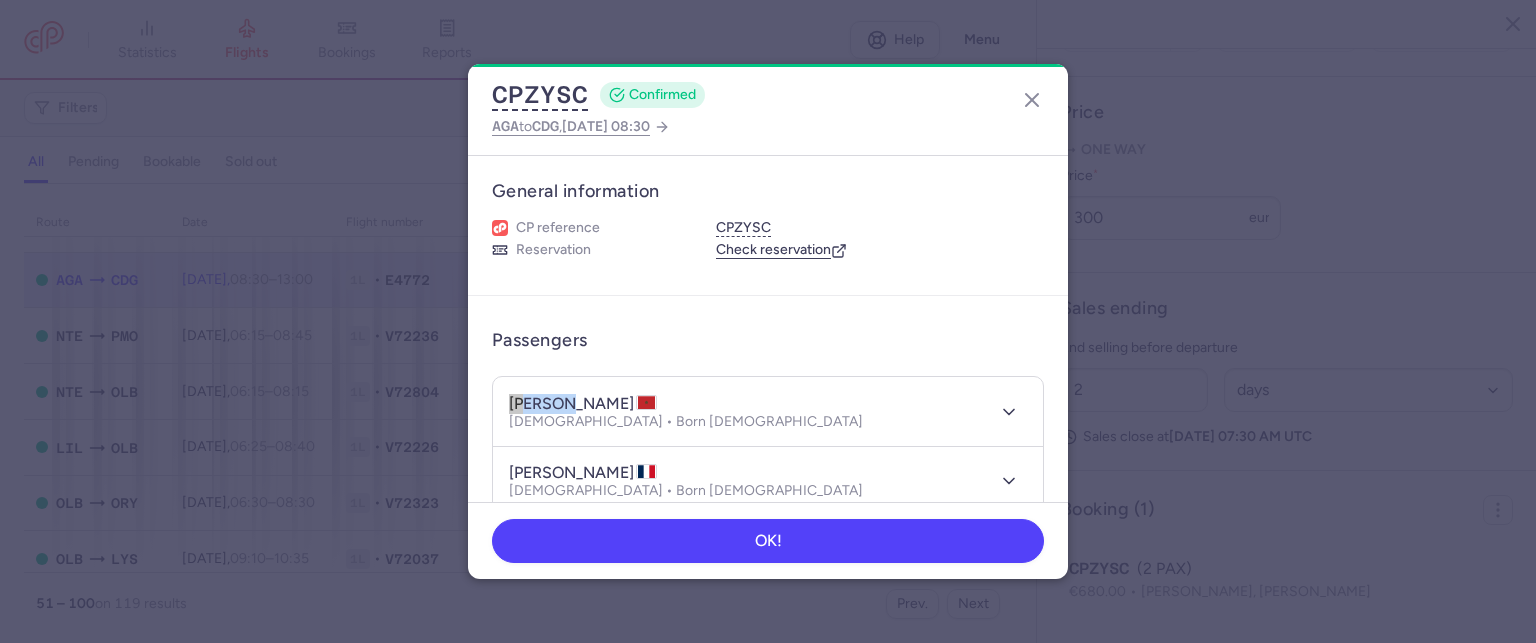 drag, startPoint x: 559, startPoint y: 399, endPoint x: 496, endPoint y: 392, distance: 63.387695 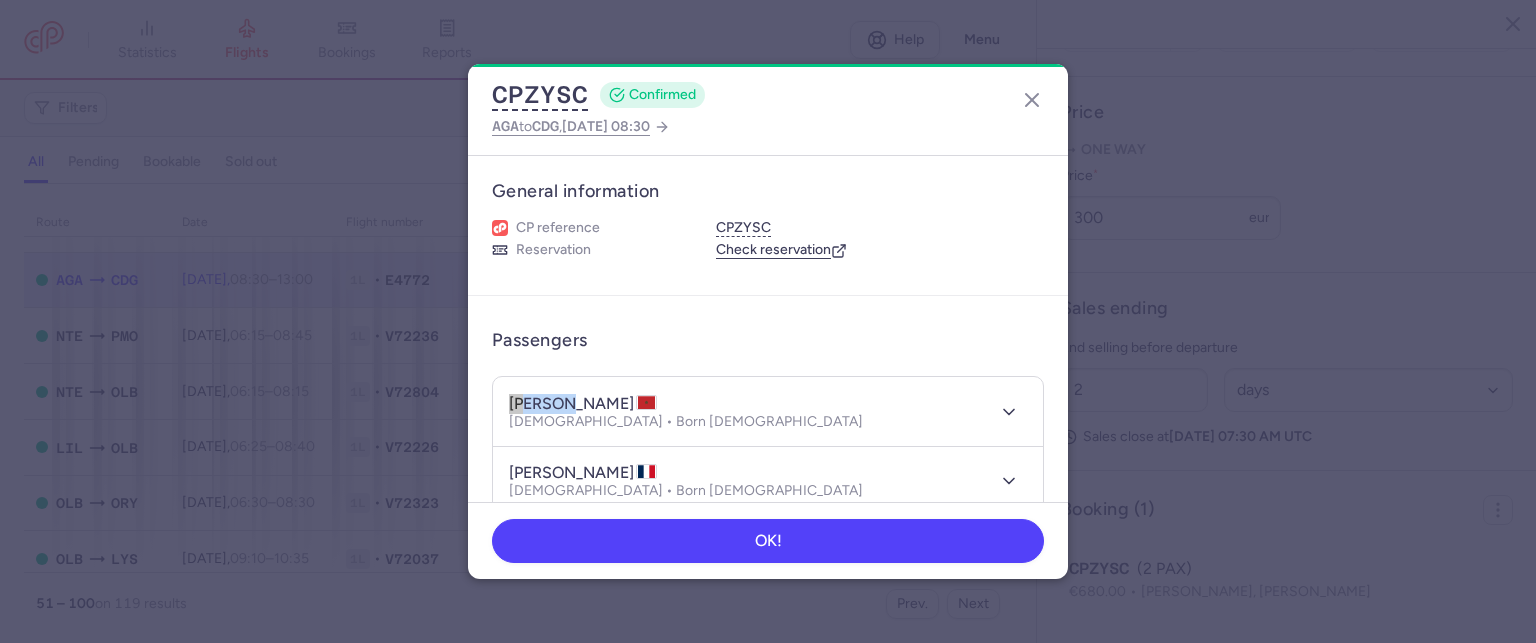 drag, startPoint x: 558, startPoint y: 469, endPoint x: 650, endPoint y: 467, distance: 92.021736 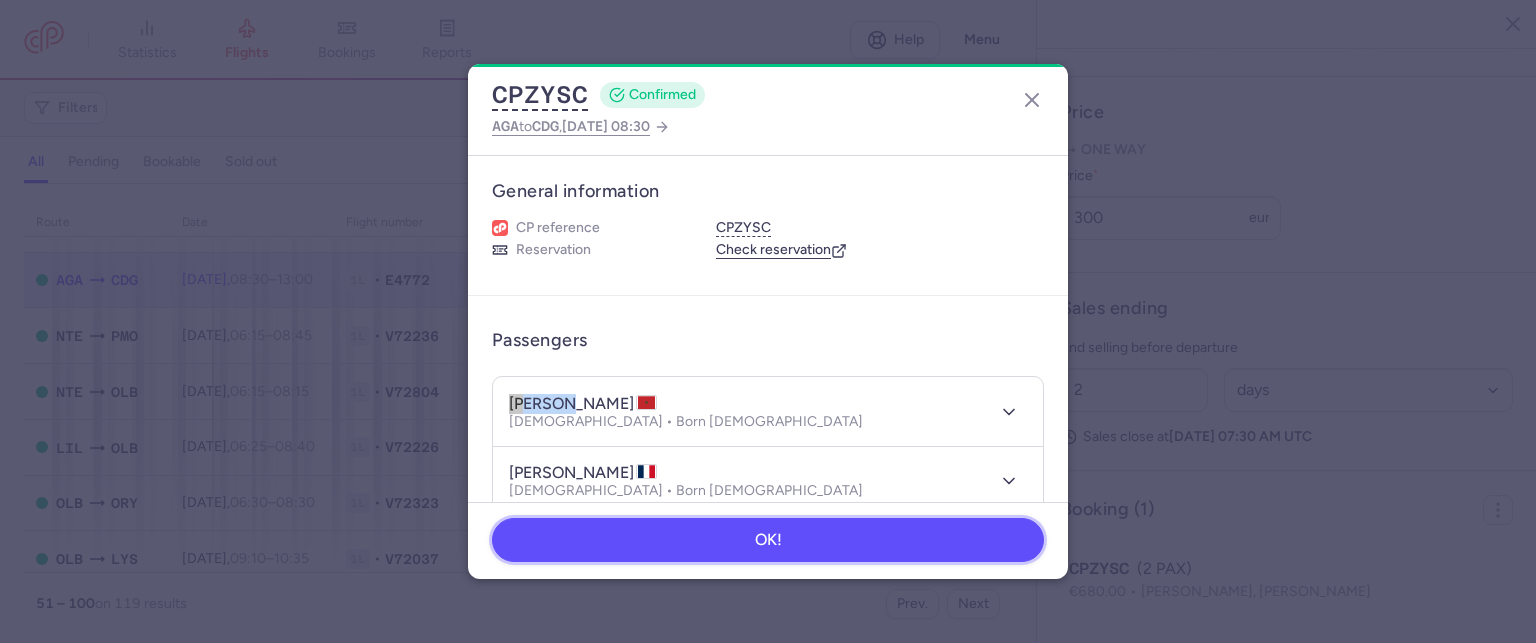 click on "OK!" at bounding box center [768, 540] 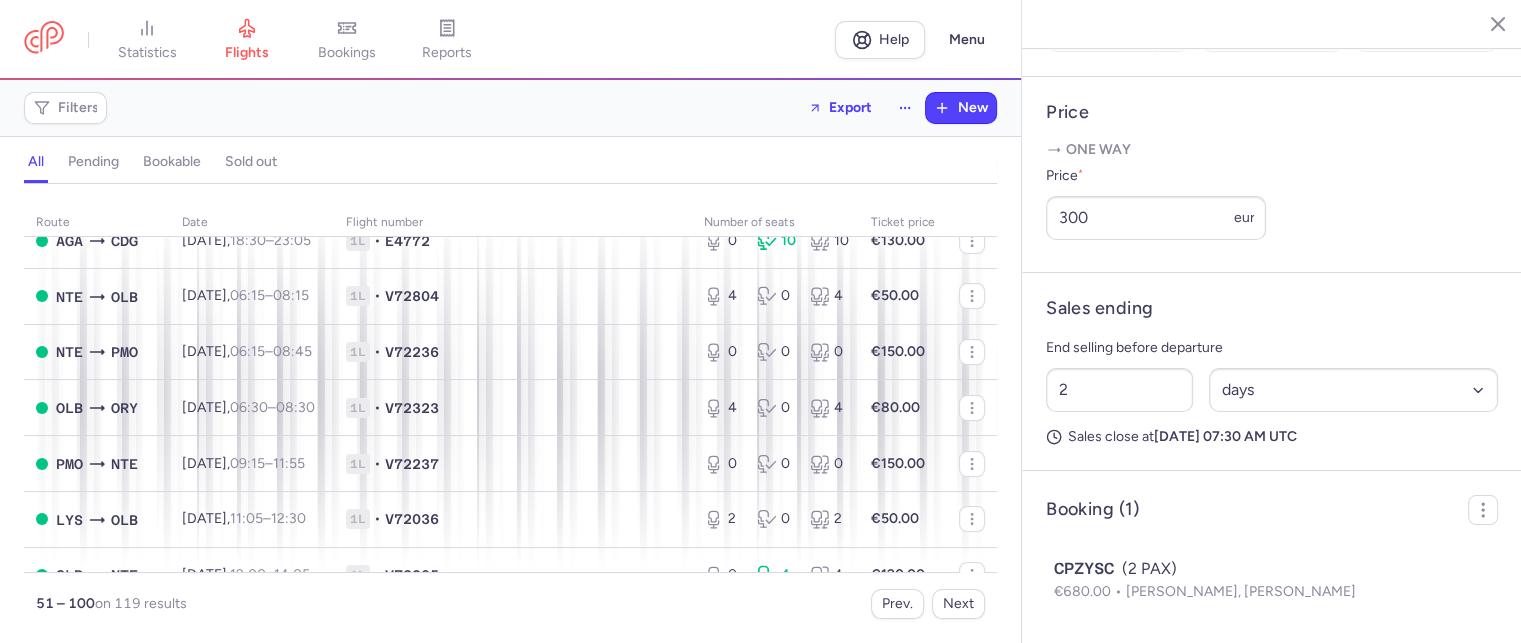 scroll, scrollTop: 200, scrollLeft: 0, axis: vertical 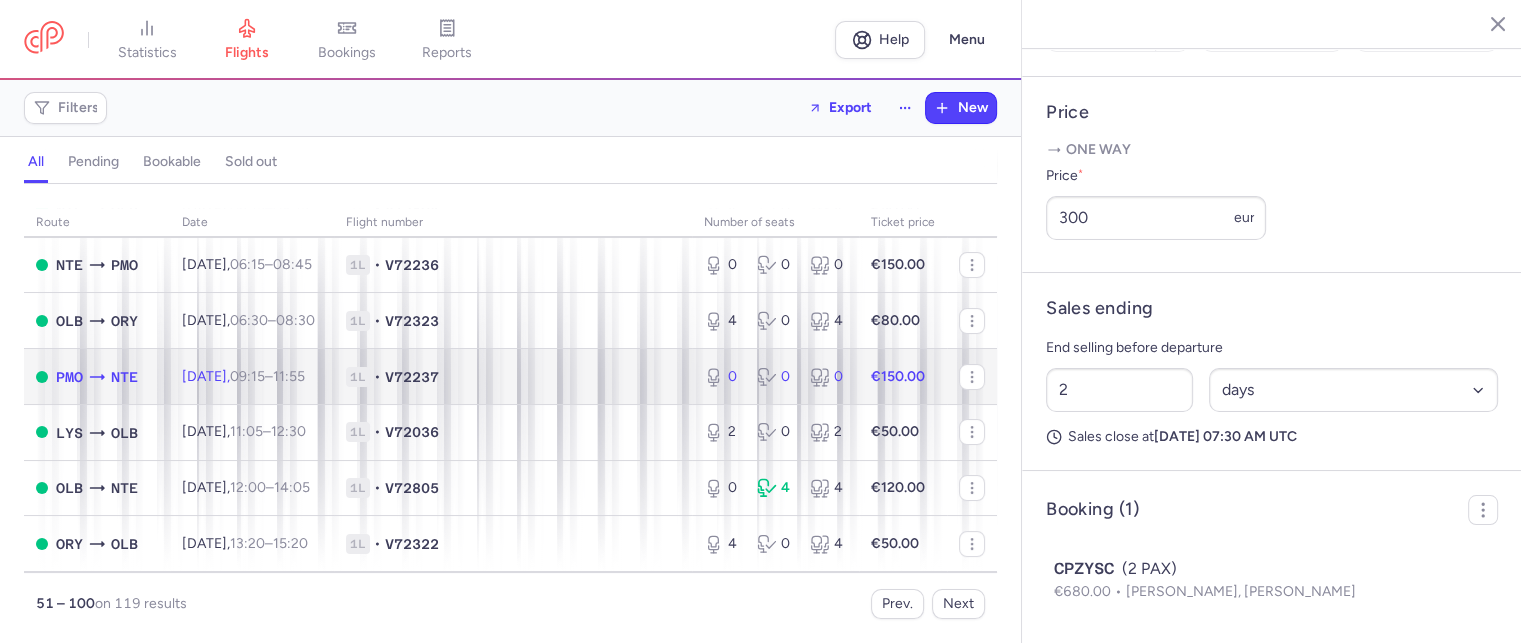 click on "0 0 0" 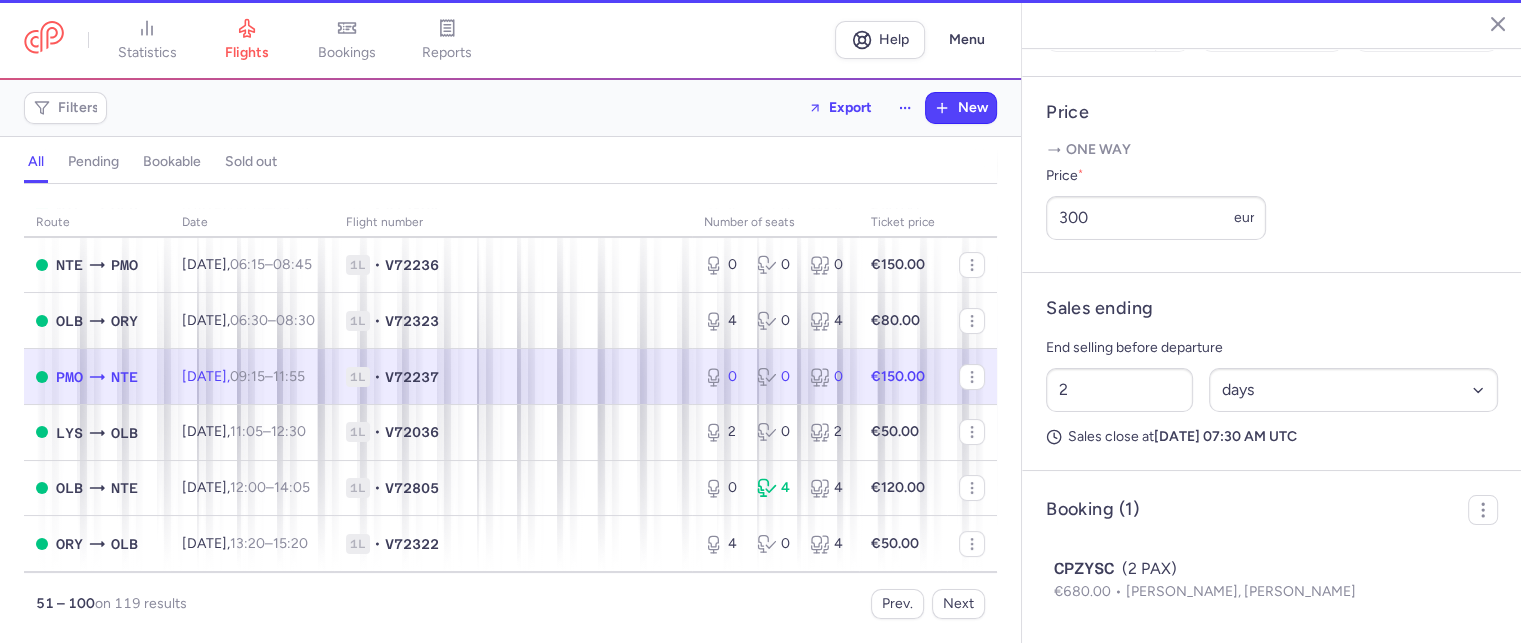 type on "0" 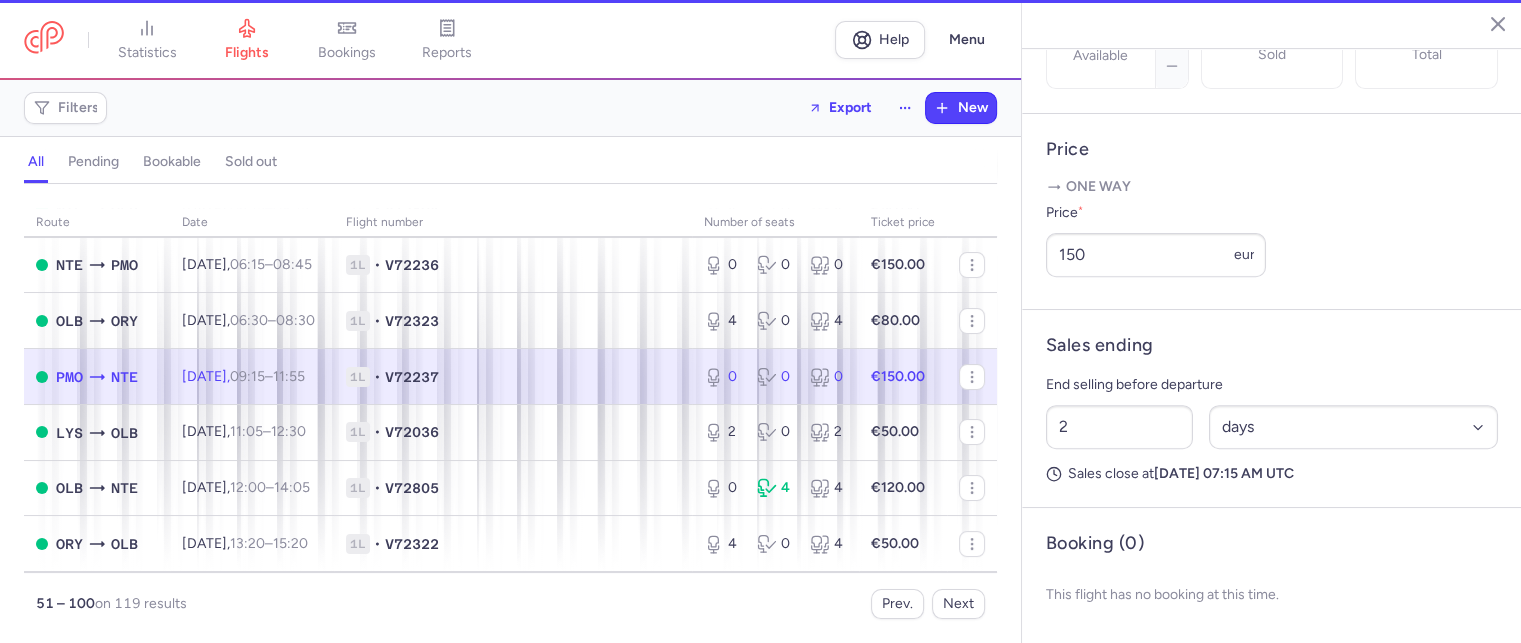 scroll, scrollTop: 735, scrollLeft: 0, axis: vertical 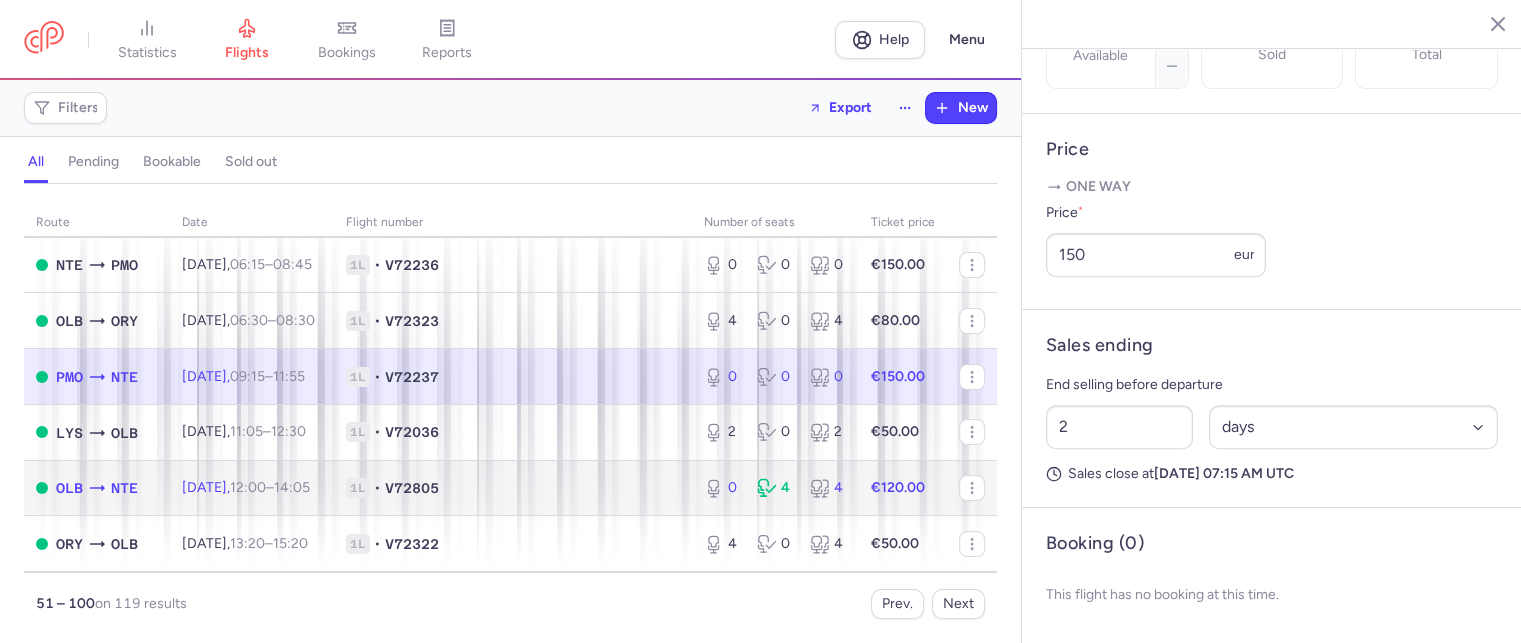 click 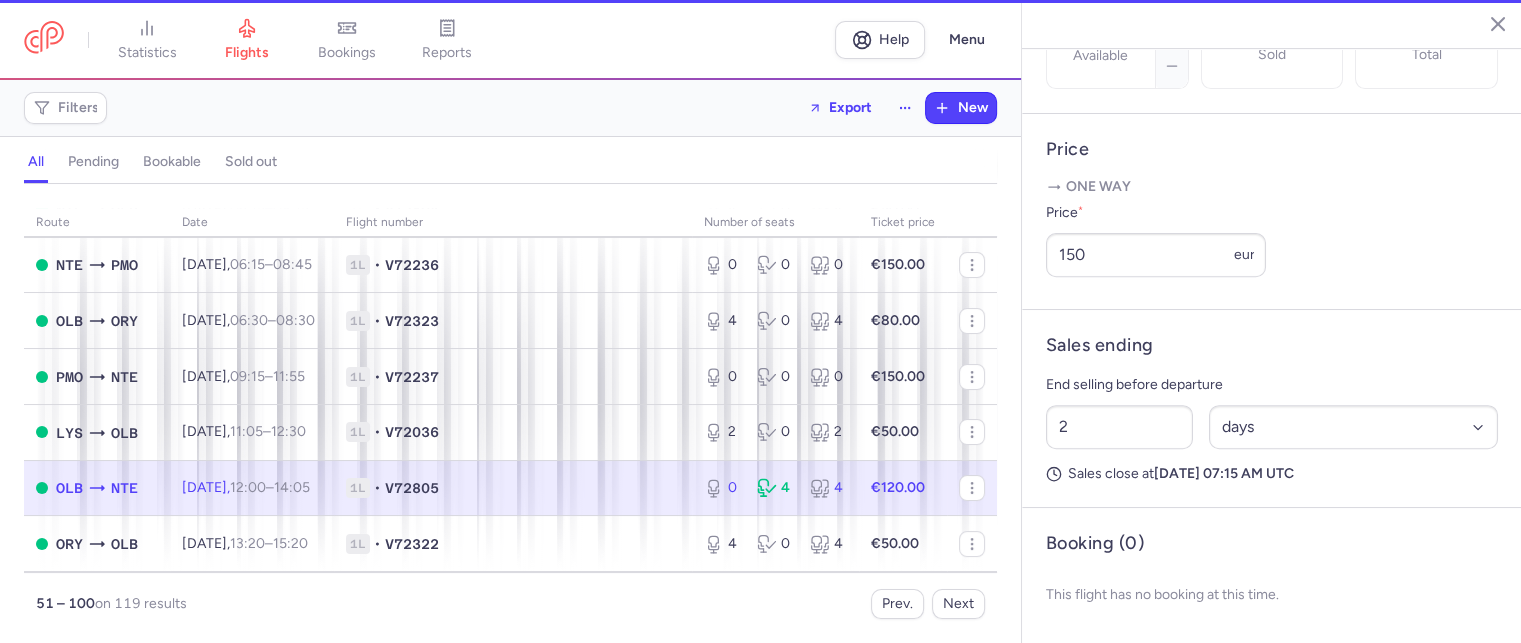 scroll, scrollTop: 787, scrollLeft: 0, axis: vertical 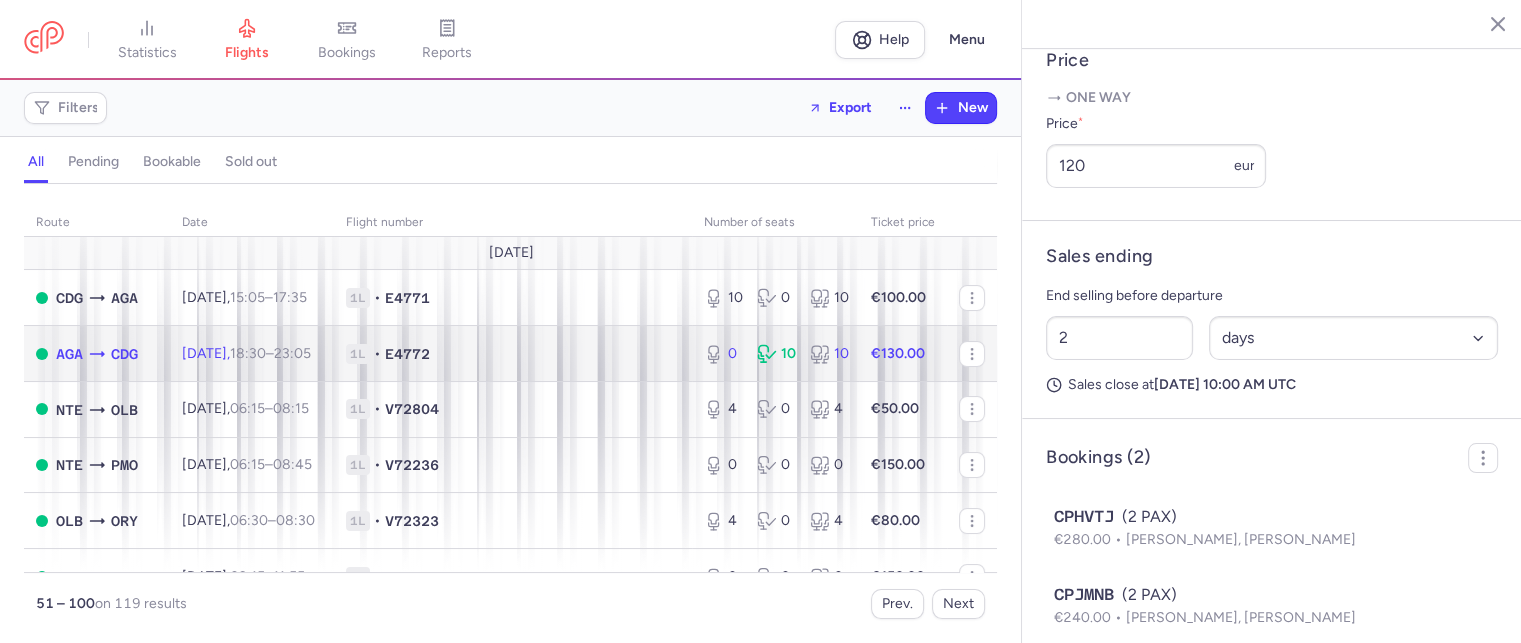 click on "E4772" at bounding box center [407, 354] 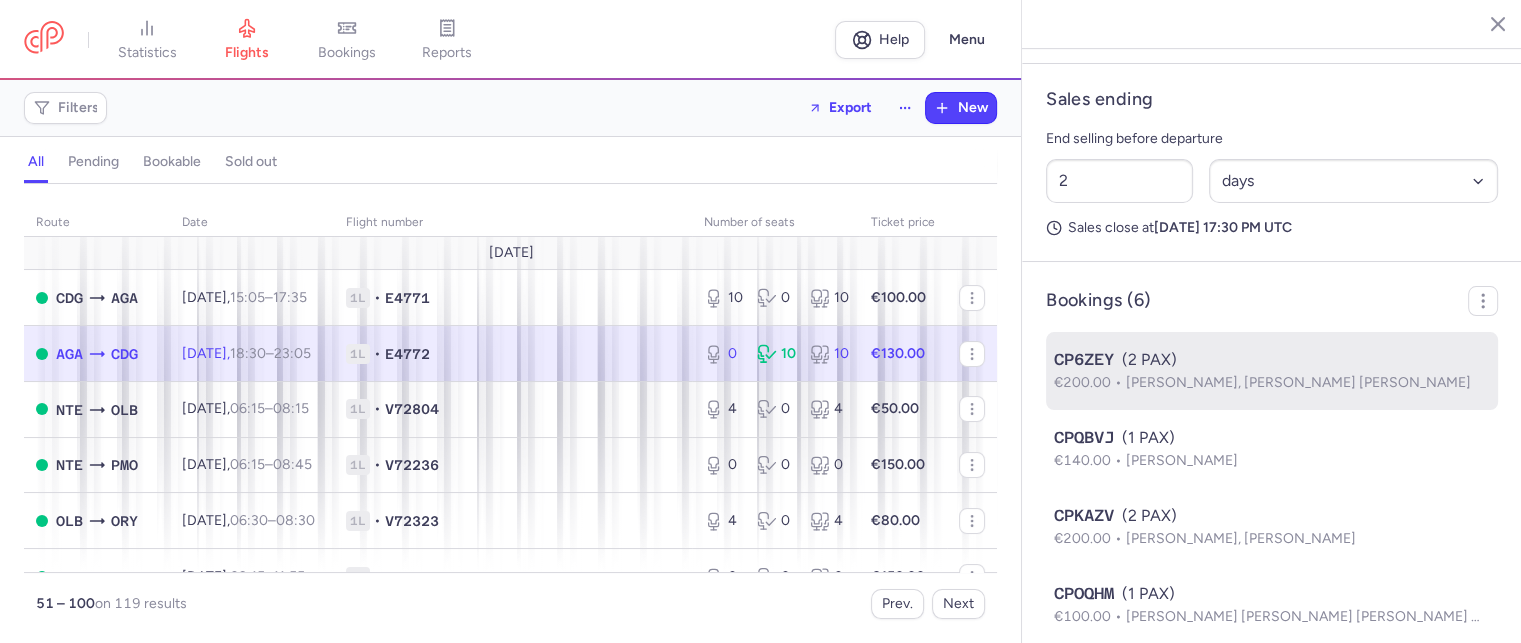 scroll, scrollTop: 1177, scrollLeft: 0, axis: vertical 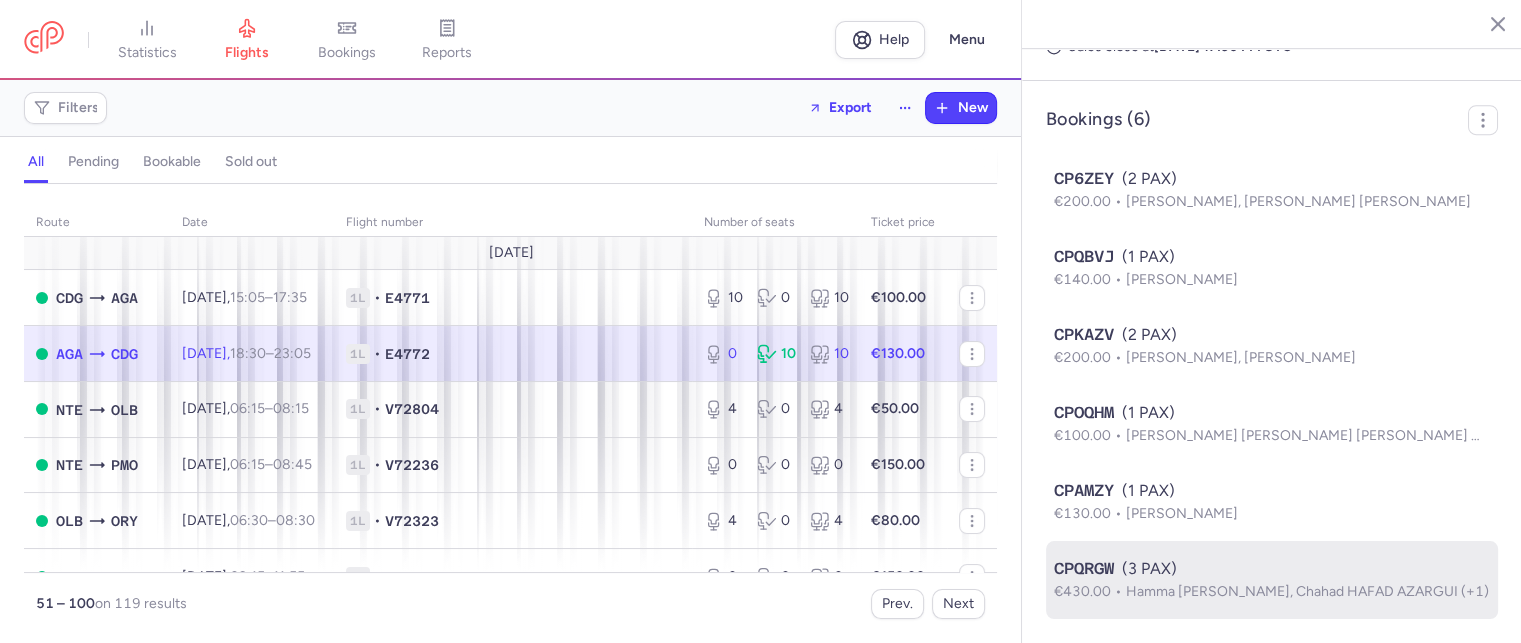 click on "CPQRGW" at bounding box center [1084, 569] 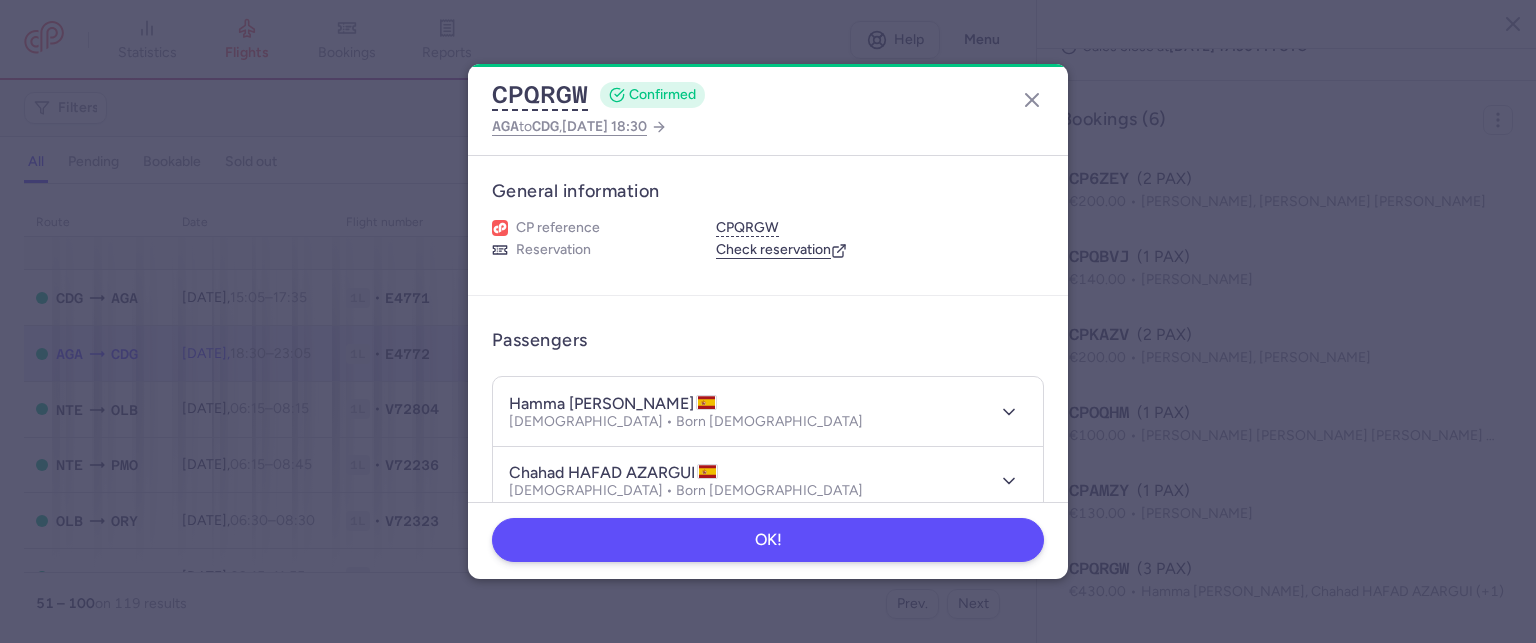 type 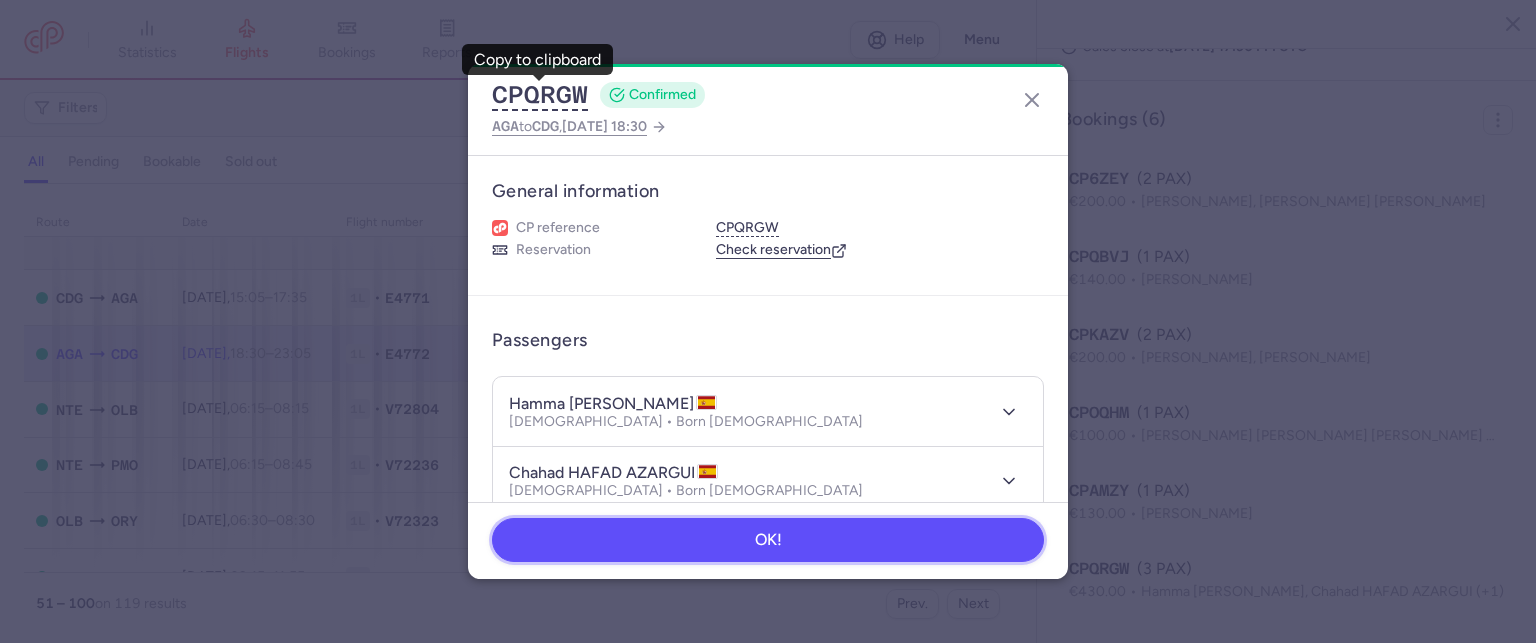 click on "OK!" at bounding box center (768, 540) 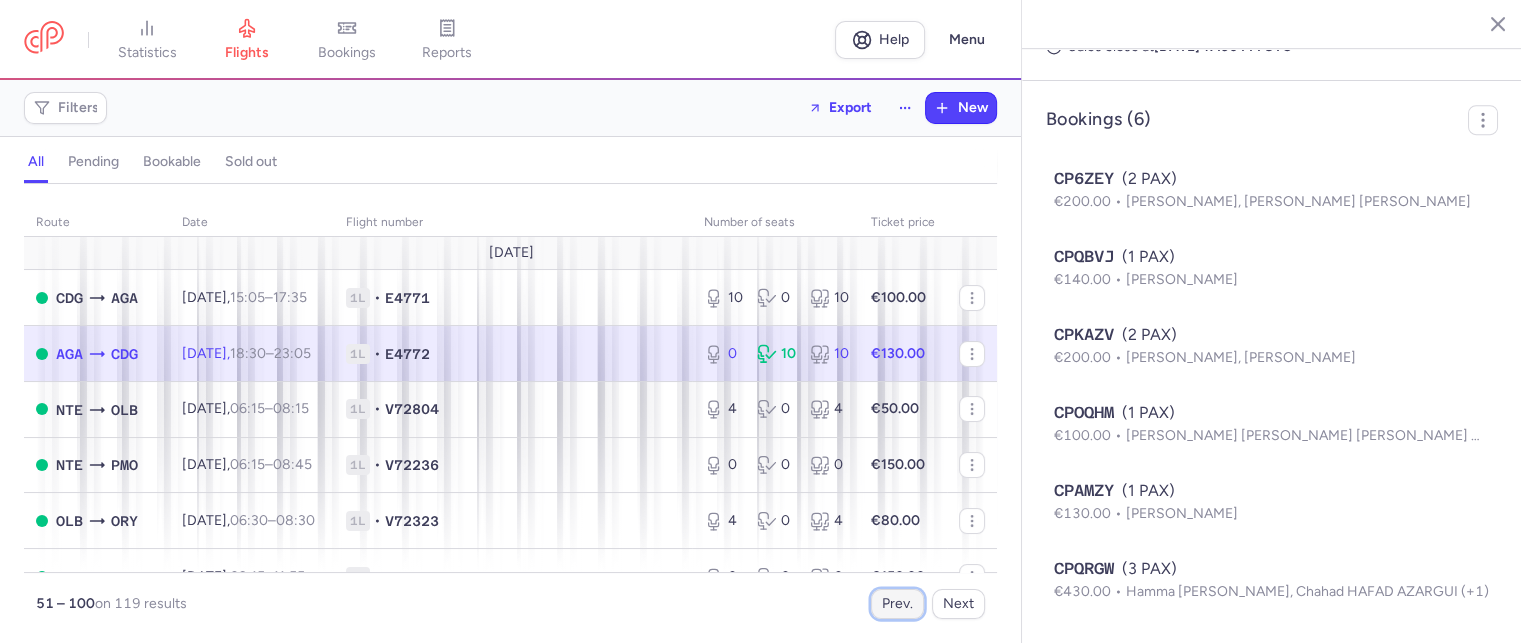 click on "Prev." at bounding box center [897, 604] 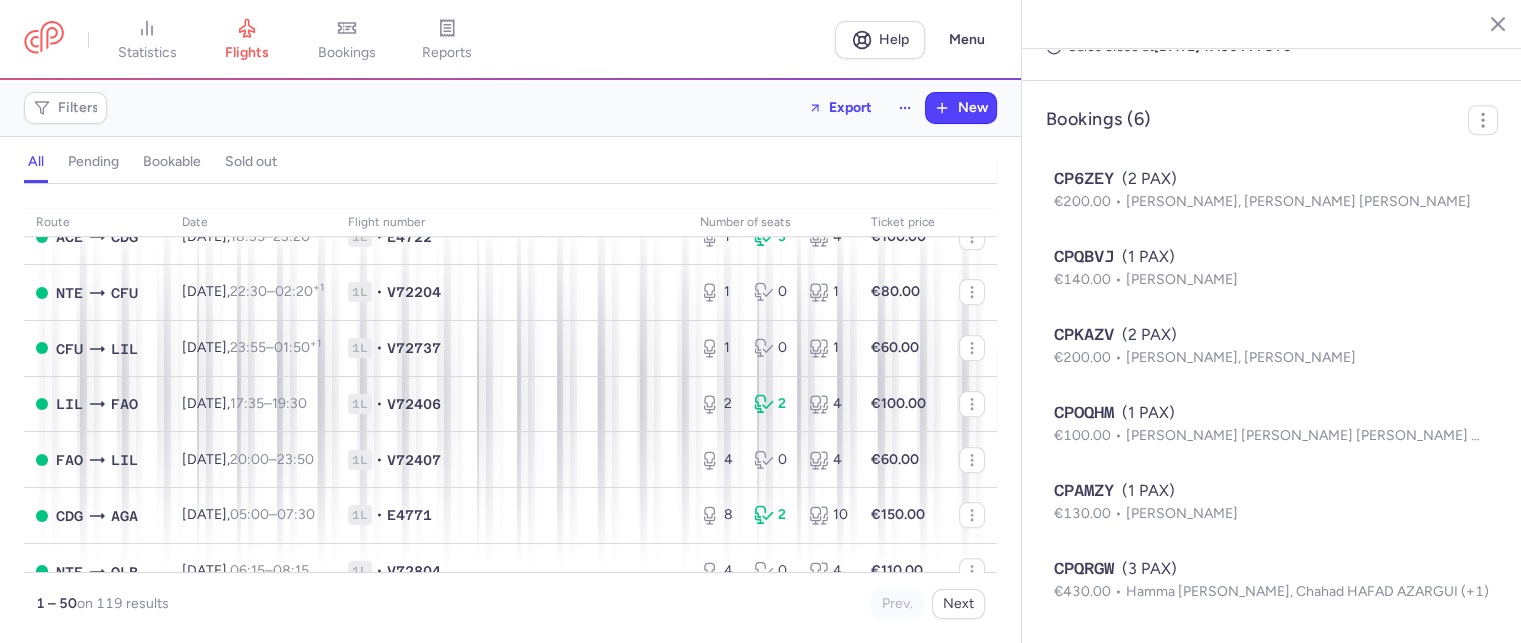 scroll, scrollTop: 1300, scrollLeft: 0, axis: vertical 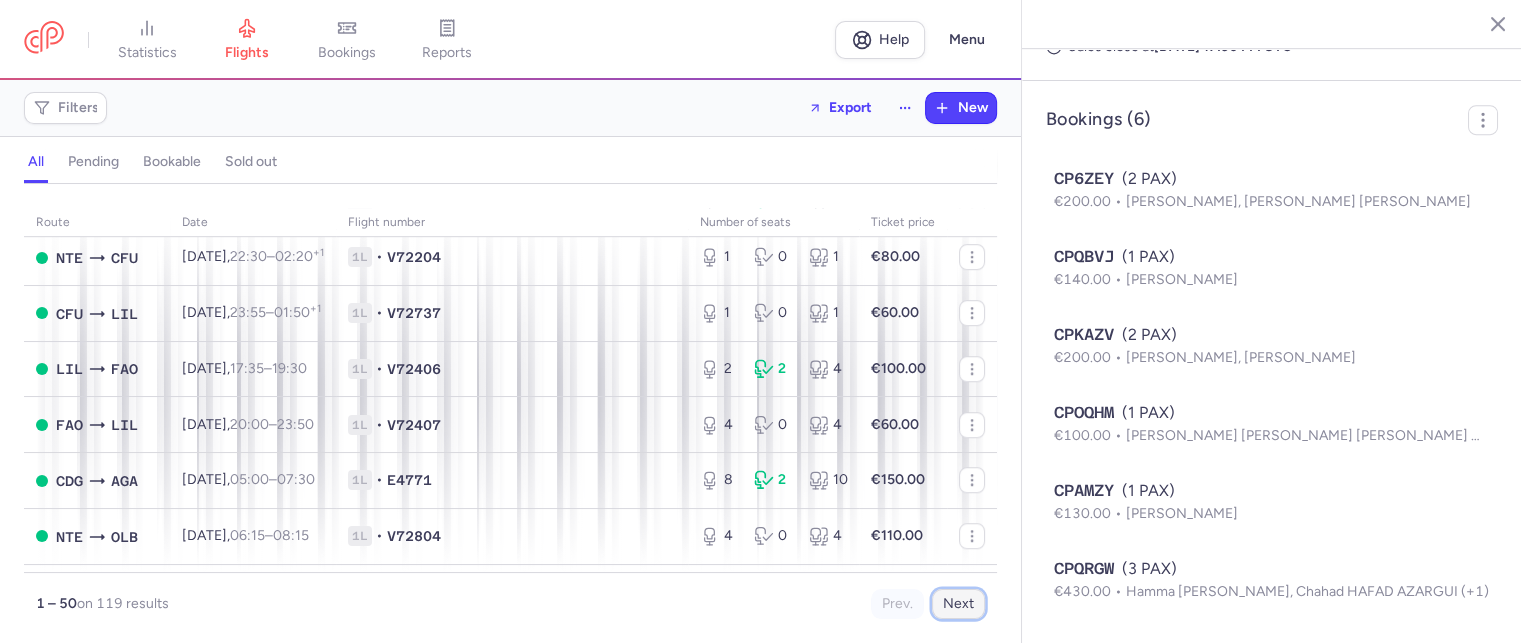 click on "Next" at bounding box center (958, 604) 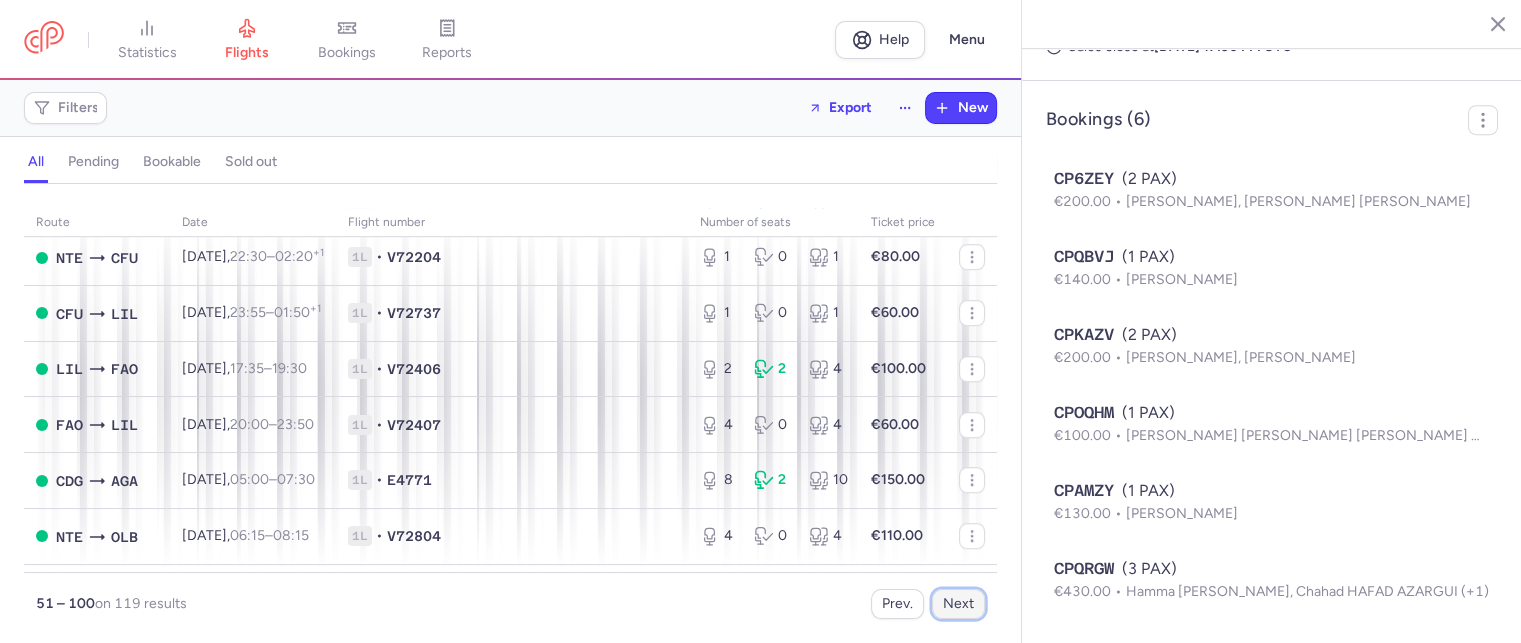 scroll, scrollTop: 0, scrollLeft: 0, axis: both 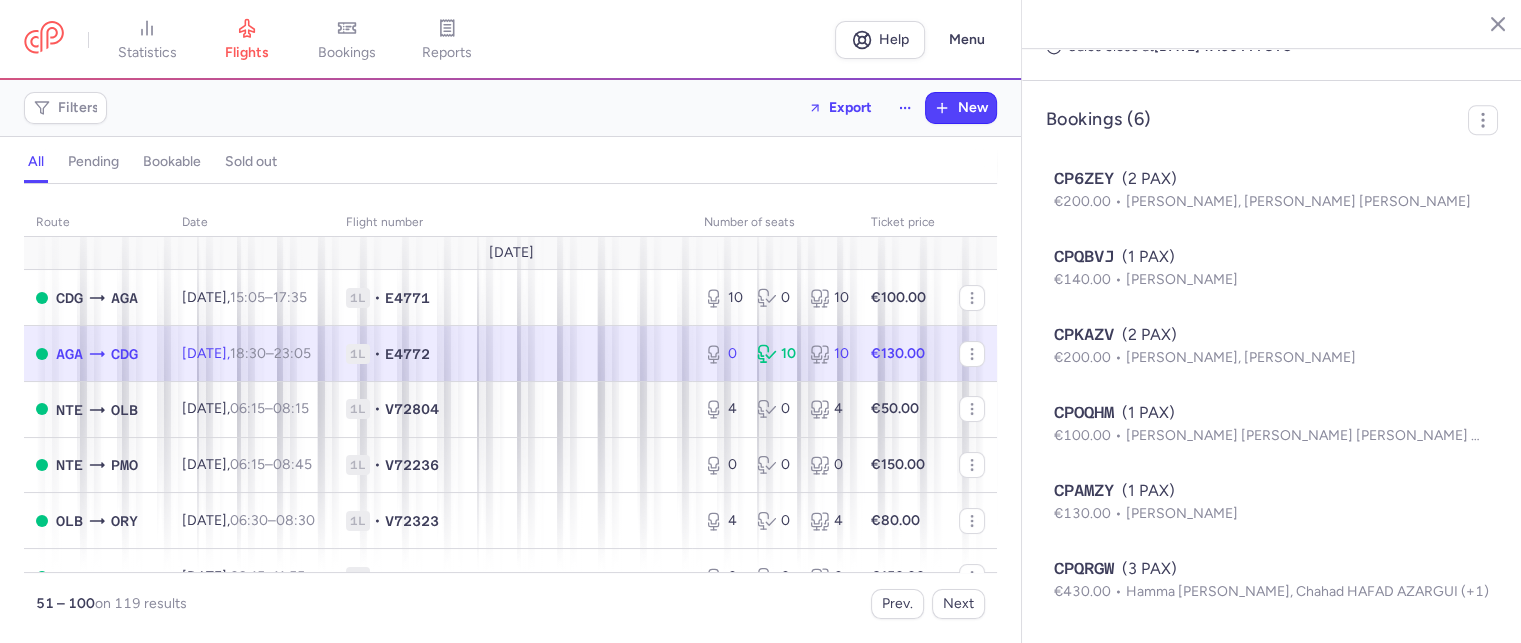 click on "1L • E4772" at bounding box center (513, 354) 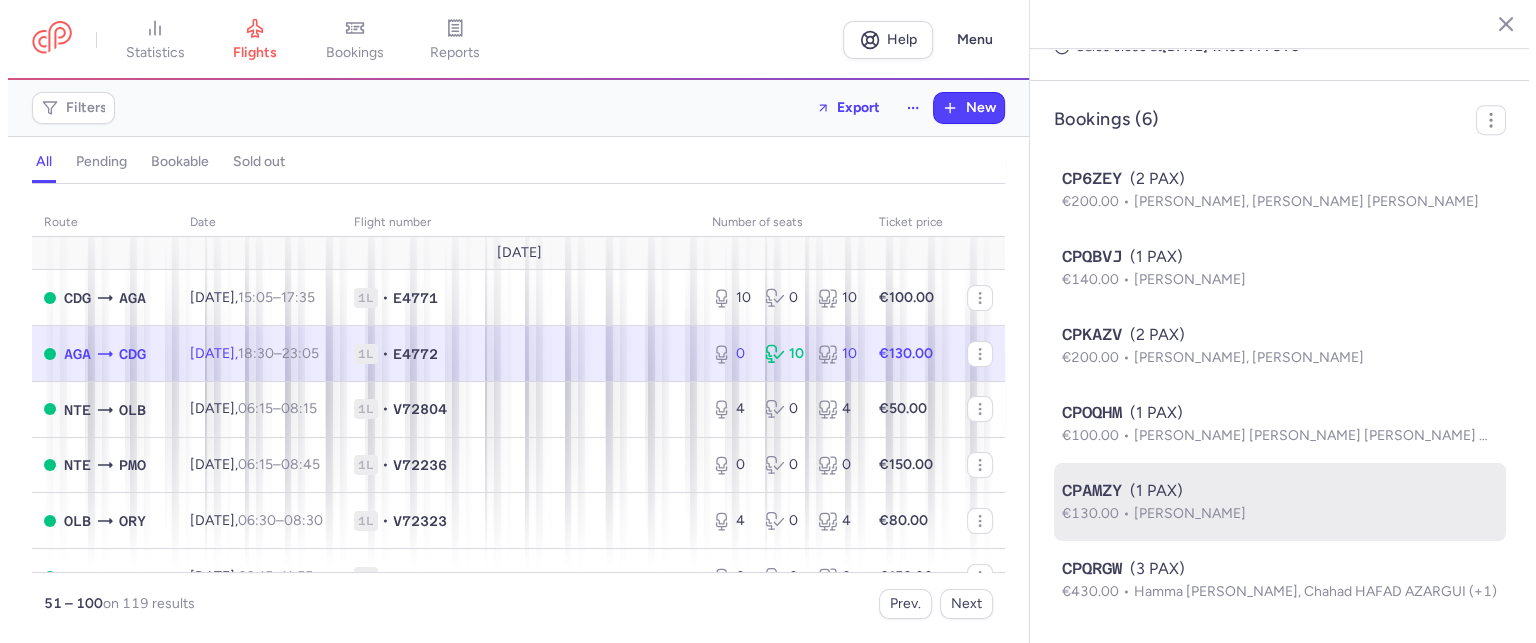 scroll, scrollTop: 300, scrollLeft: 0, axis: vertical 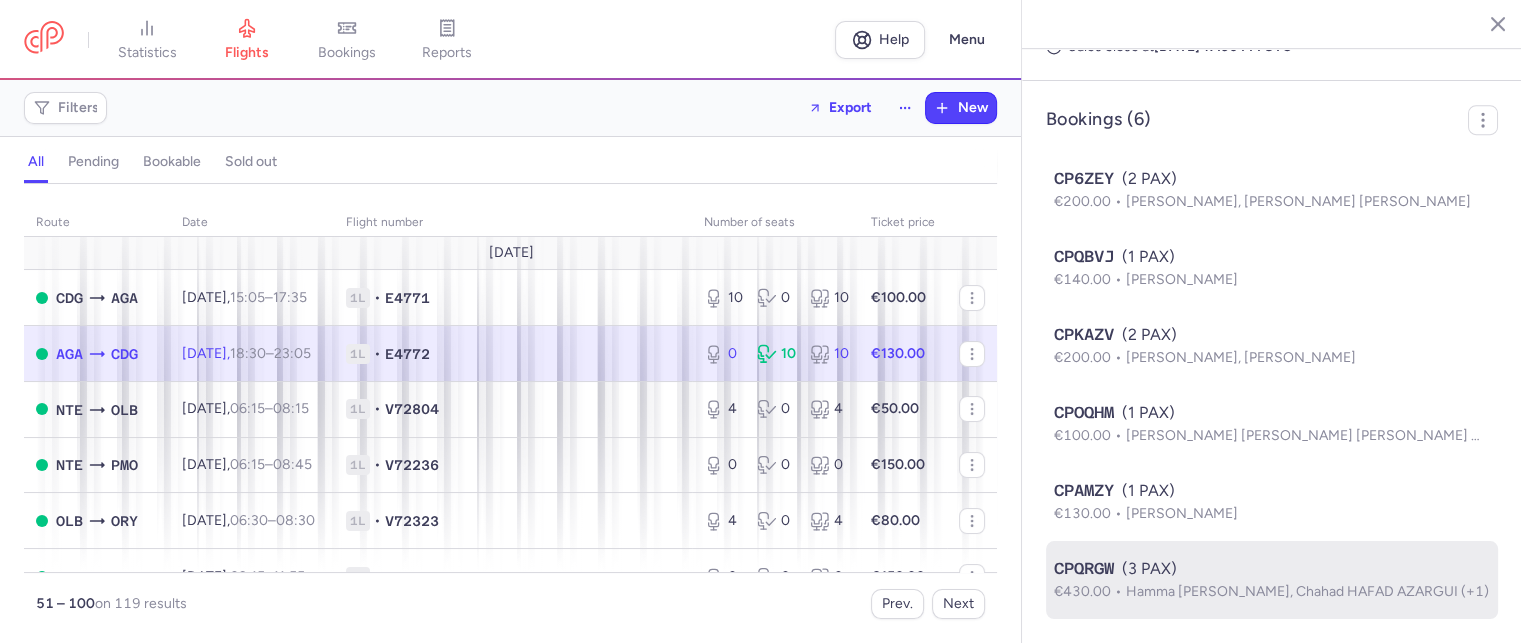 click on "CPQRGW" at bounding box center [1084, 569] 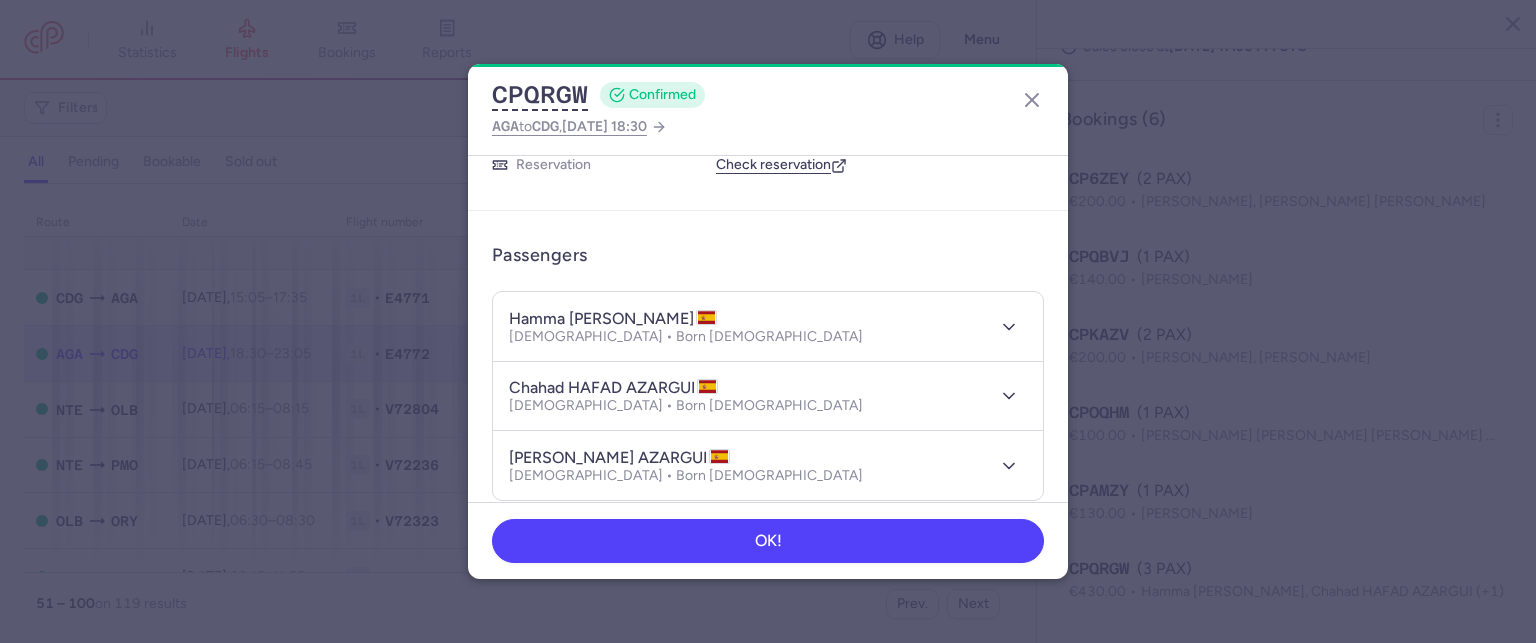 scroll, scrollTop: 200, scrollLeft: 0, axis: vertical 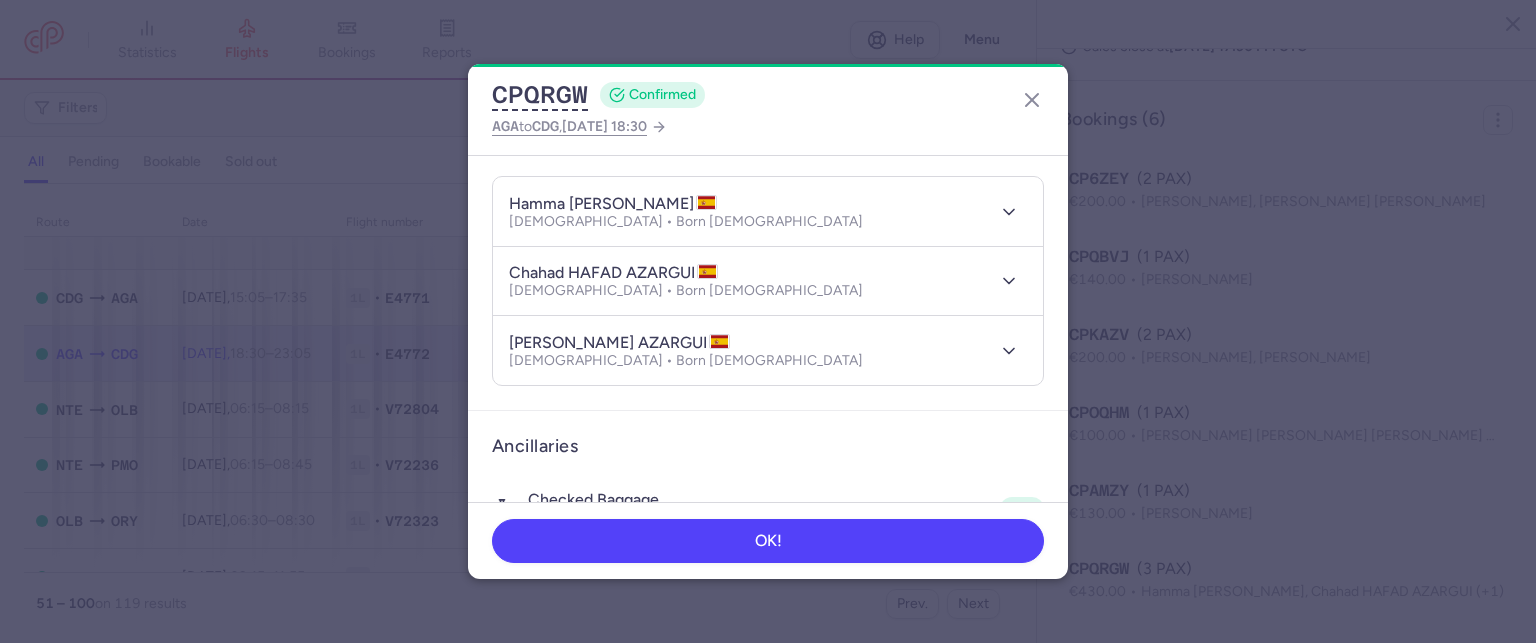 type 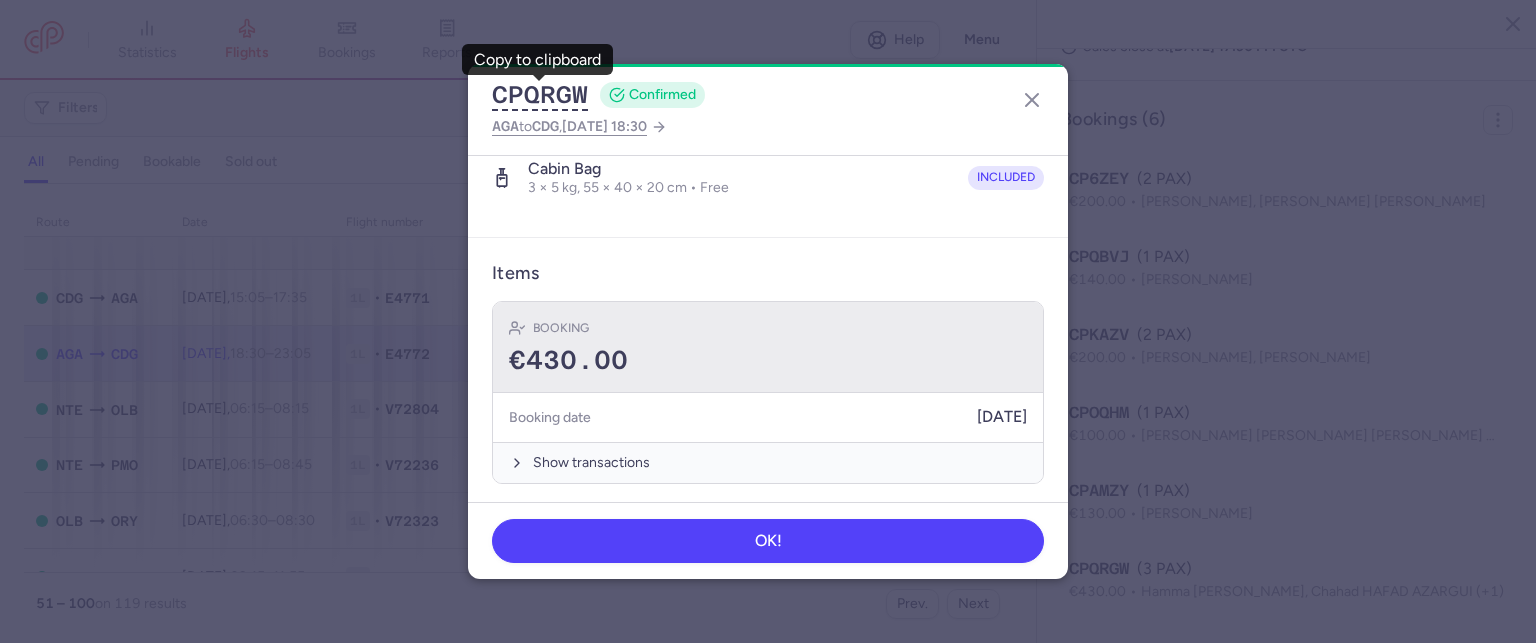 click on "€430.00" at bounding box center (768, 361) 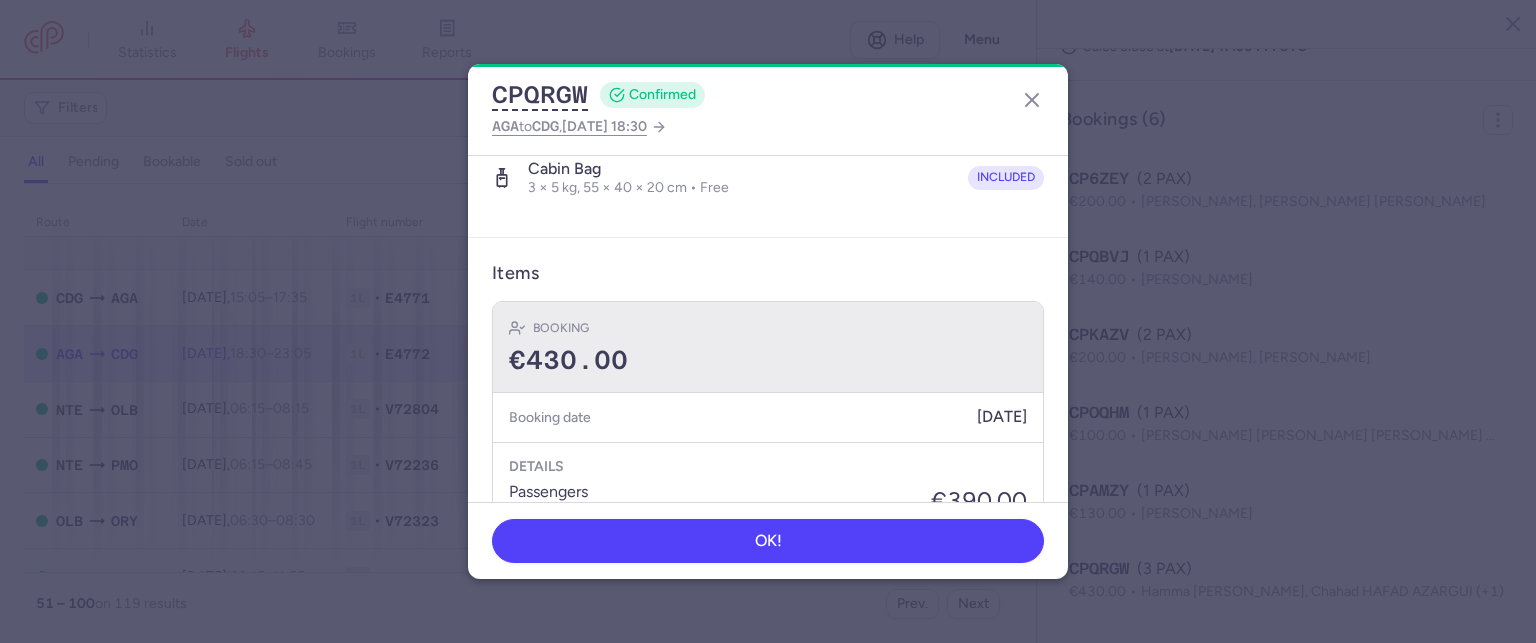 scroll, scrollTop: 802, scrollLeft: 0, axis: vertical 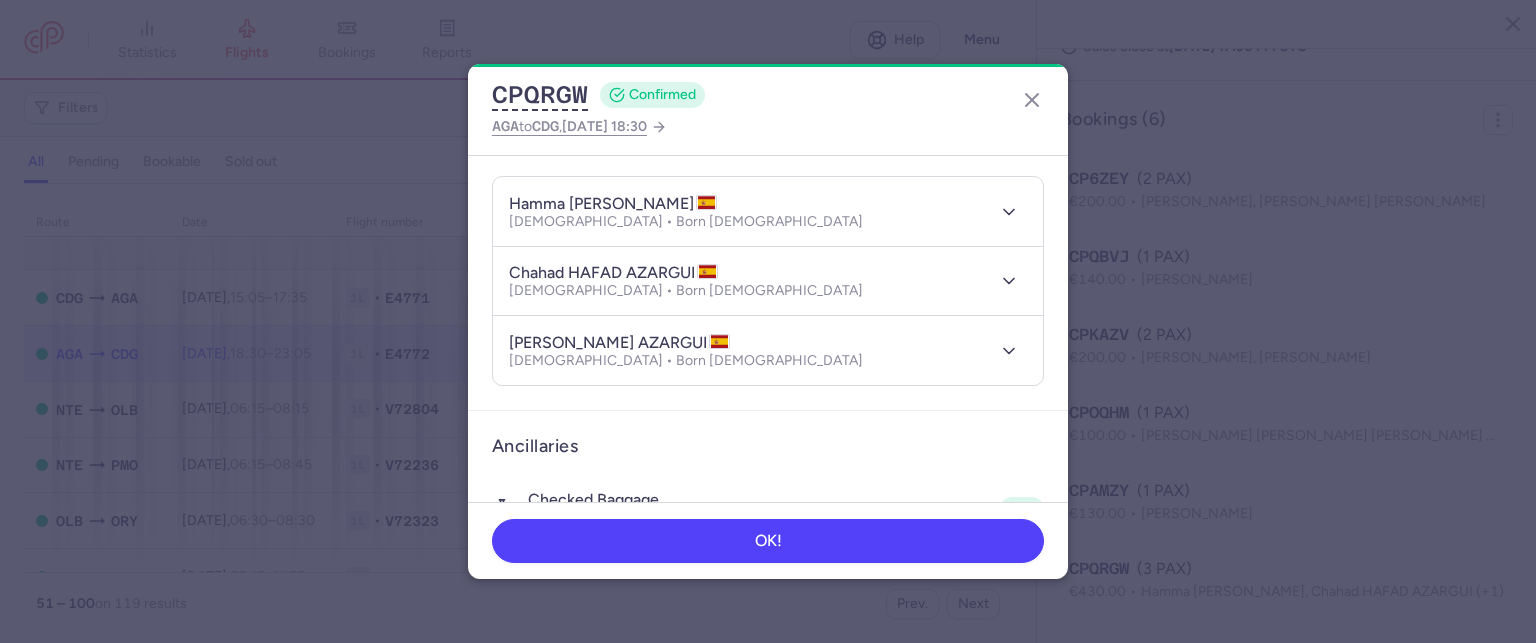drag, startPoint x: 568, startPoint y: 199, endPoint x: 707, endPoint y: 203, distance: 139.05754 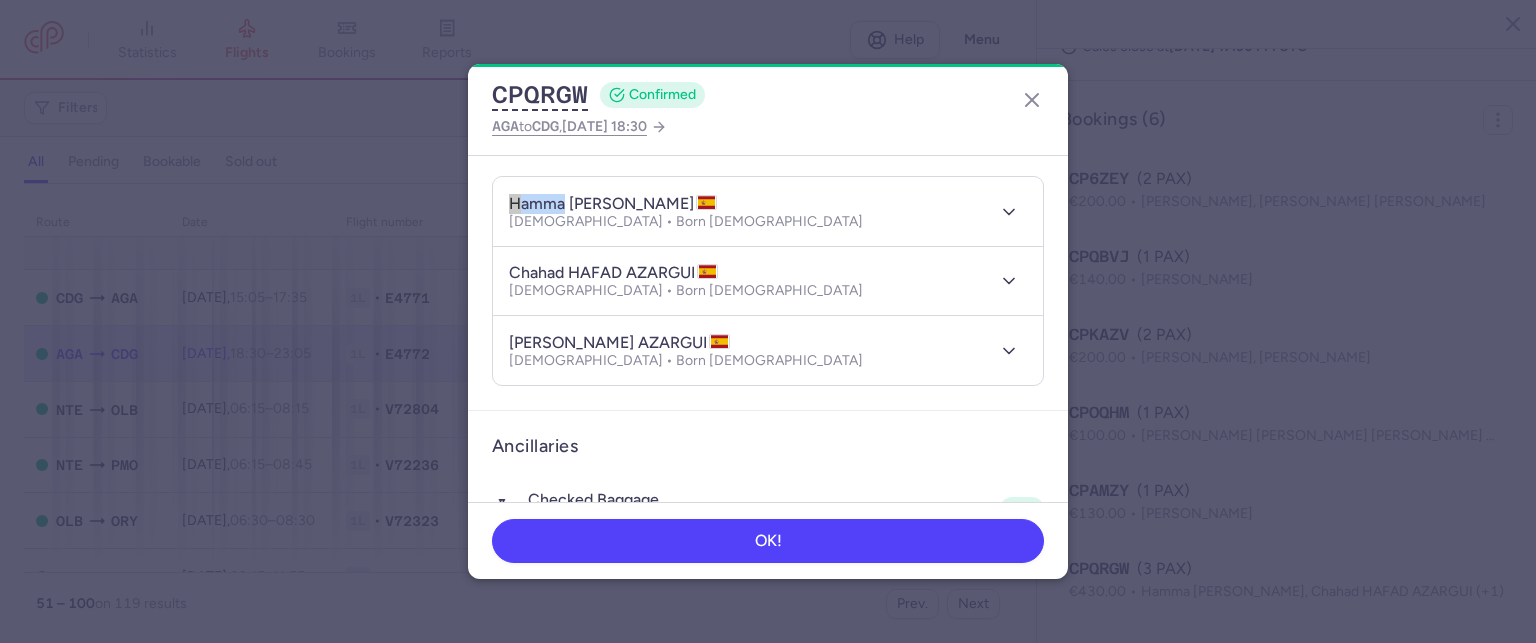drag, startPoint x: 563, startPoint y: 207, endPoint x: 488, endPoint y: 198, distance: 75.53807 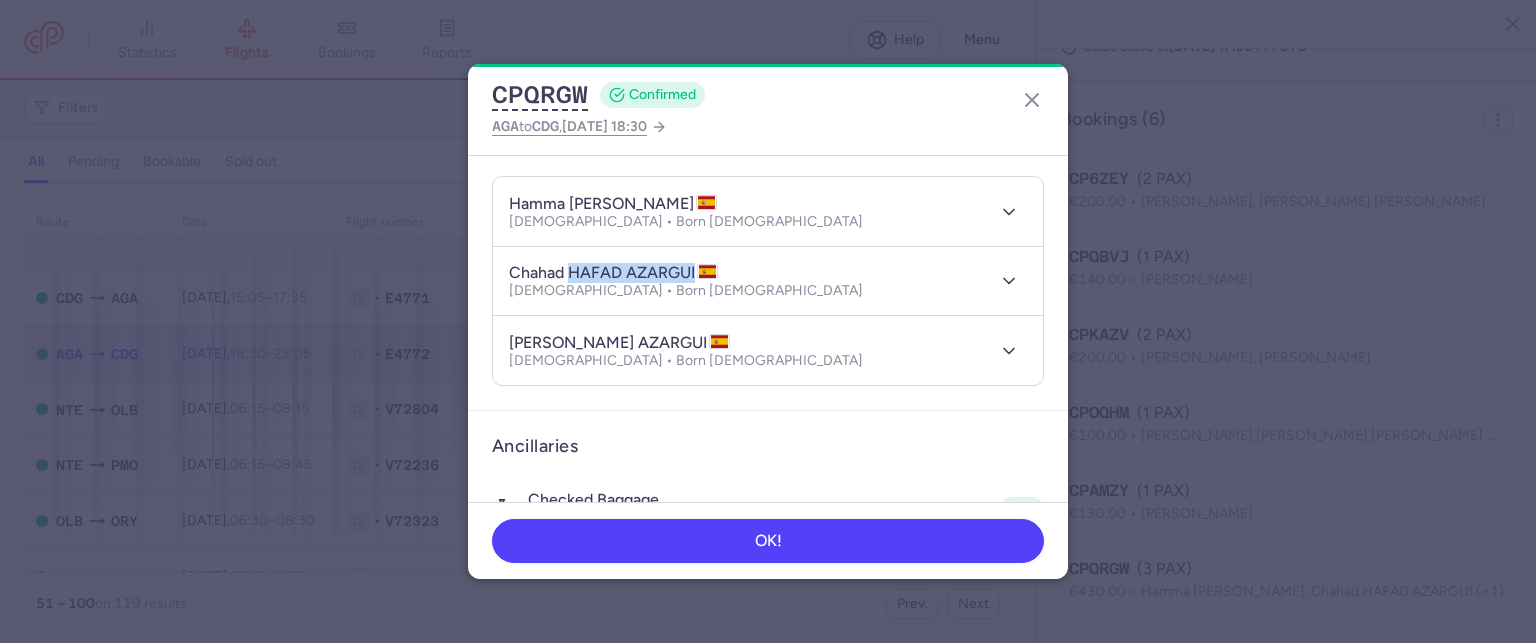 drag, startPoint x: 573, startPoint y: 267, endPoint x: 696, endPoint y: 263, distance: 123.065025 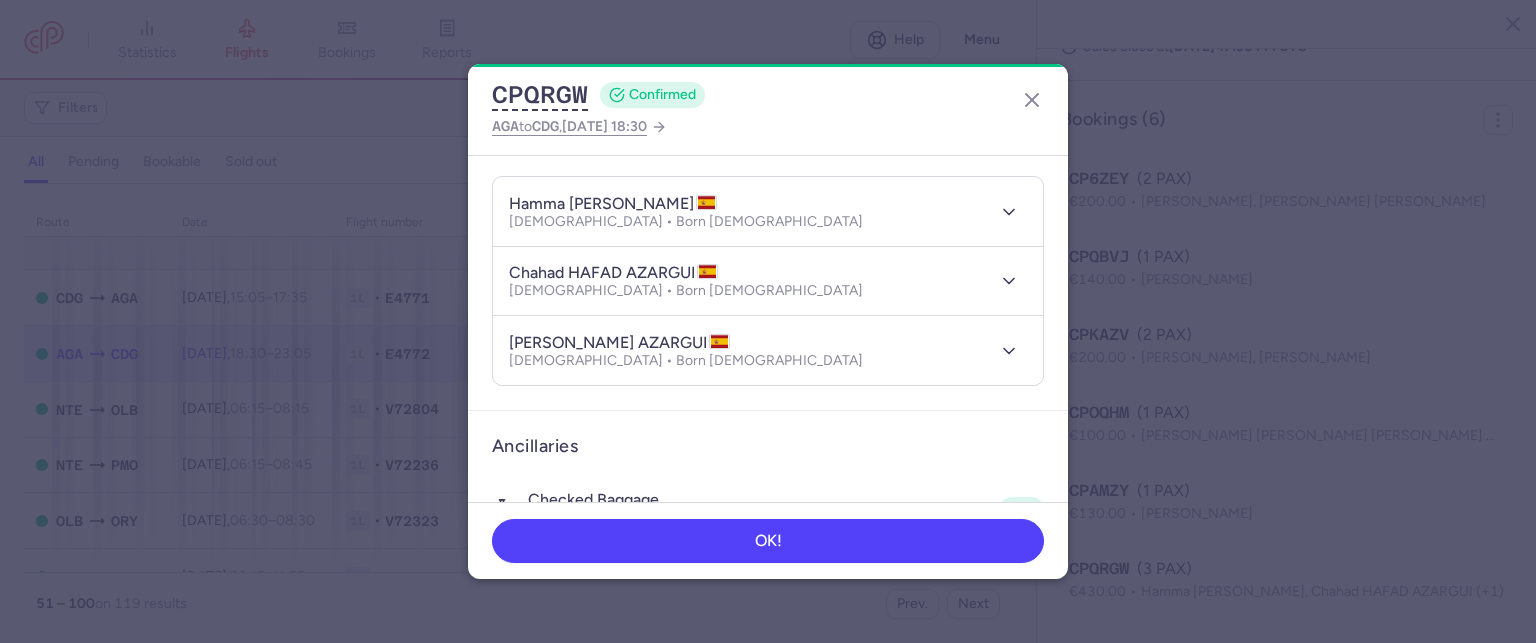 click on "chahad HAFAD AZARGUI" at bounding box center (613, 273) 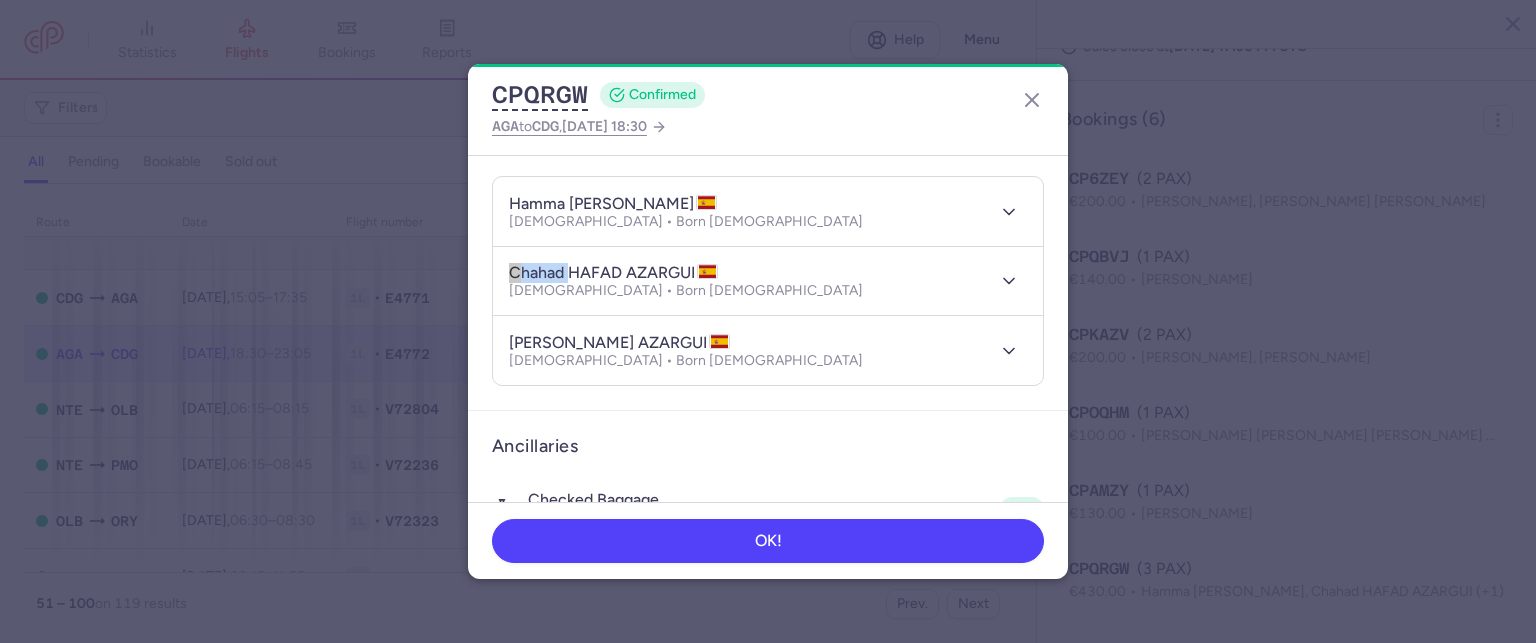 drag, startPoint x: 568, startPoint y: 269, endPoint x: 503, endPoint y: 270, distance: 65.00769 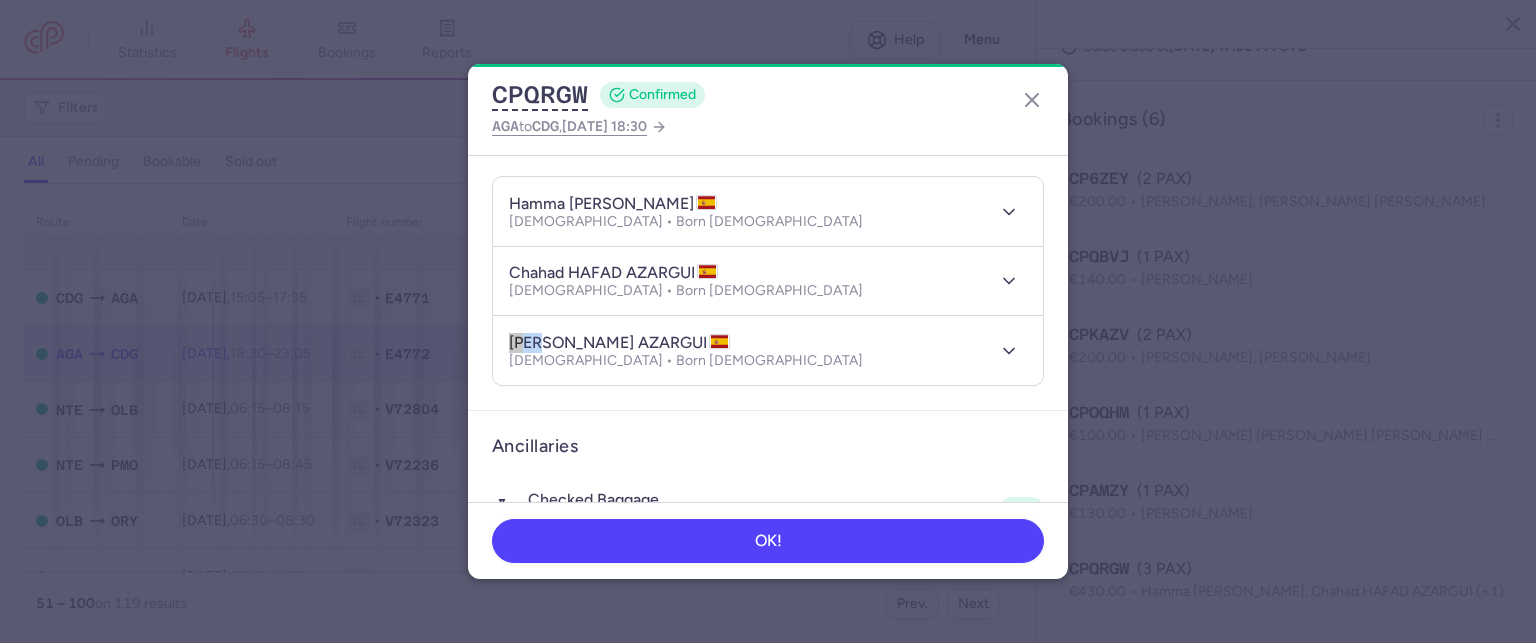 drag, startPoint x: 548, startPoint y: 342, endPoint x: 487, endPoint y: 337, distance: 61.204575 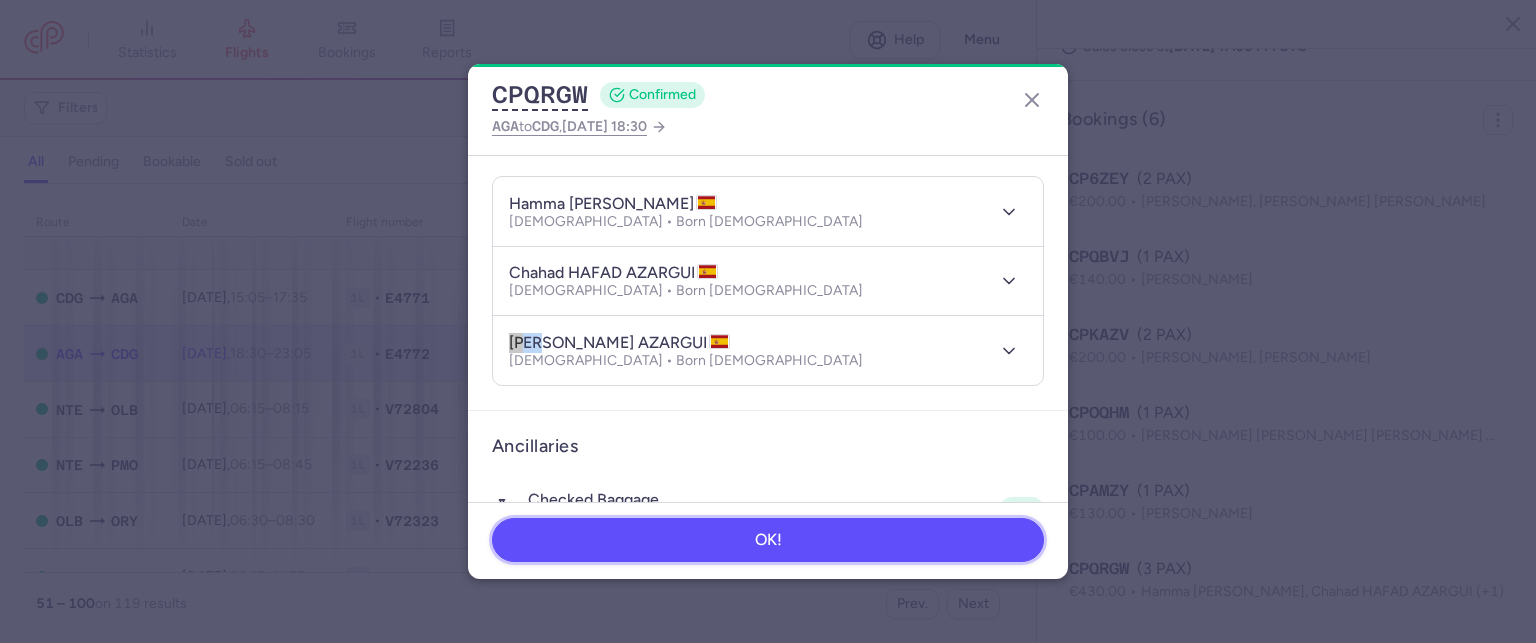 click on "OK!" at bounding box center [768, 540] 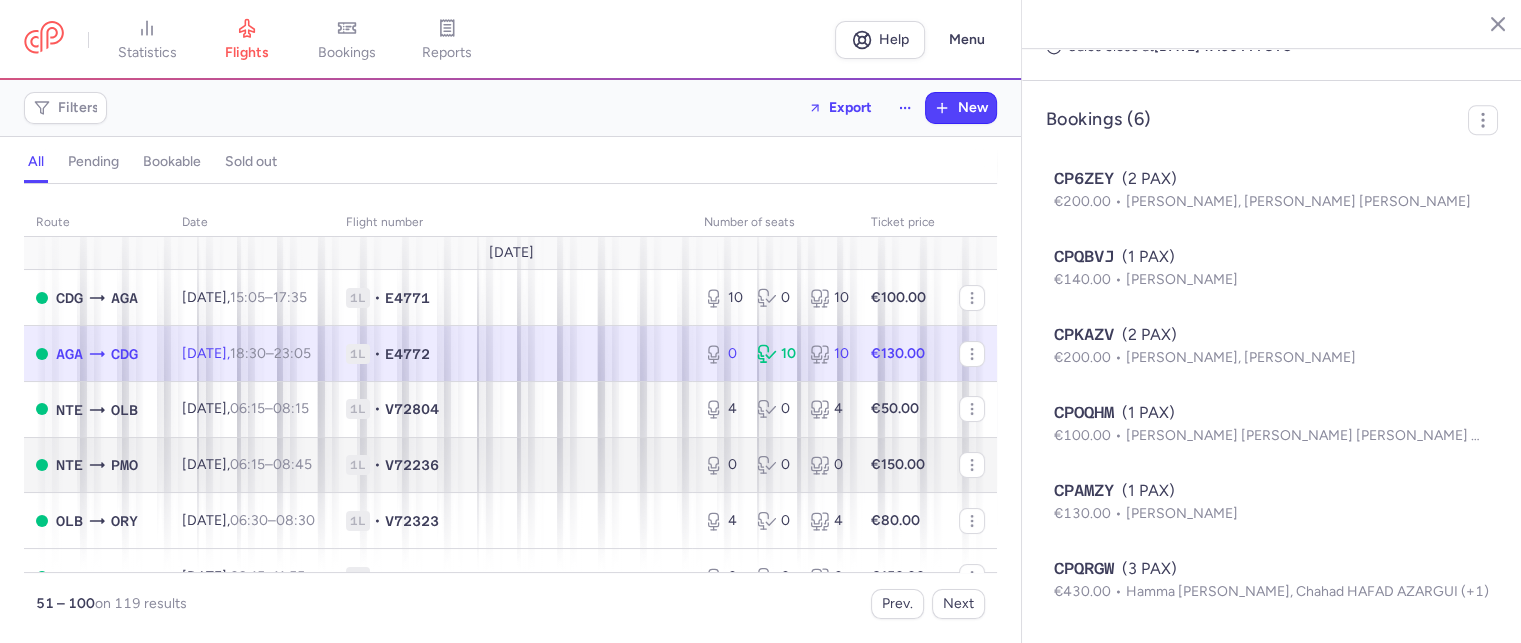 scroll, scrollTop: 0, scrollLeft: 0, axis: both 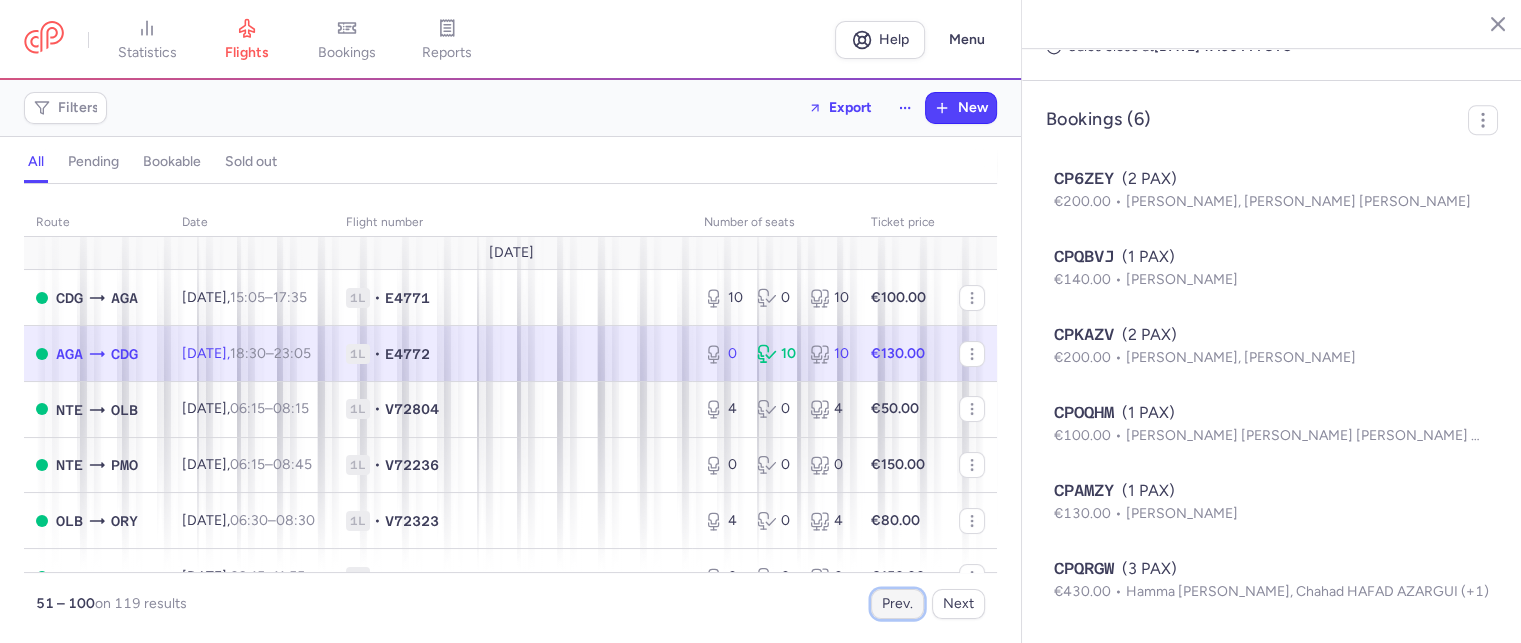 click on "Prev." at bounding box center (897, 604) 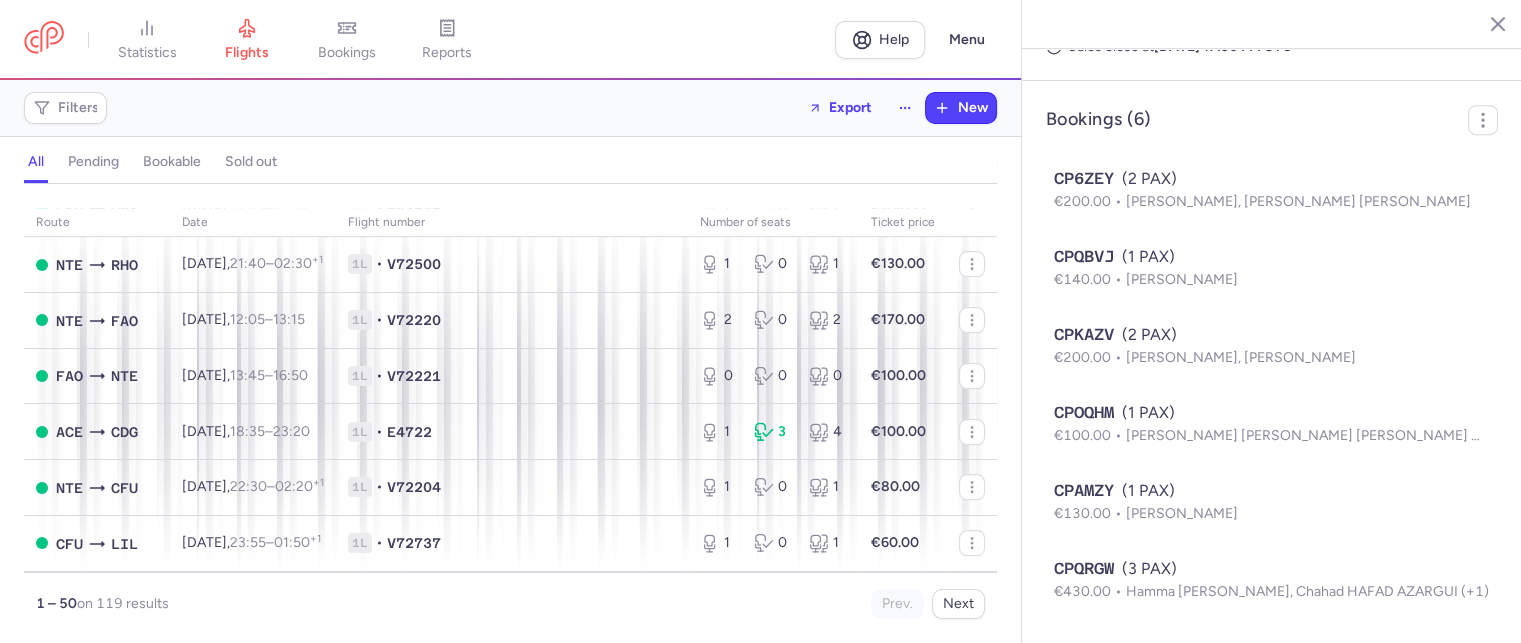 scroll, scrollTop: 1300, scrollLeft: 0, axis: vertical 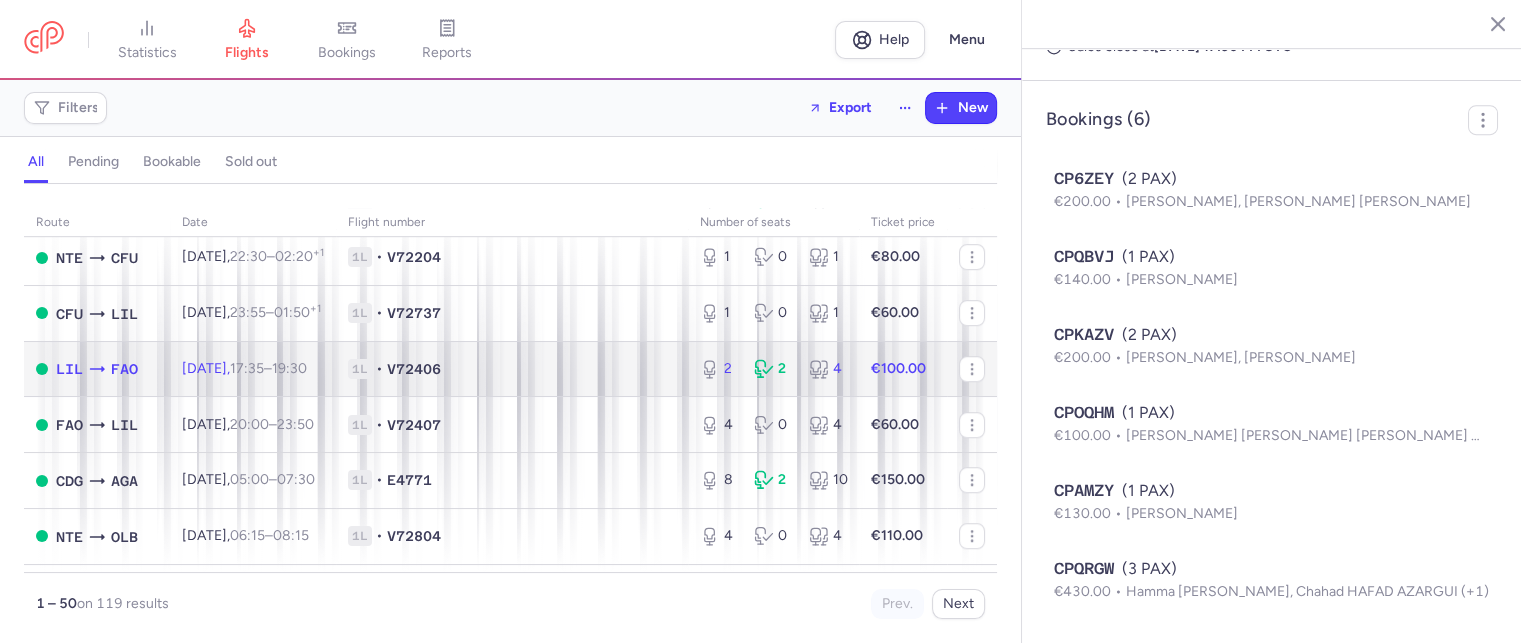 click 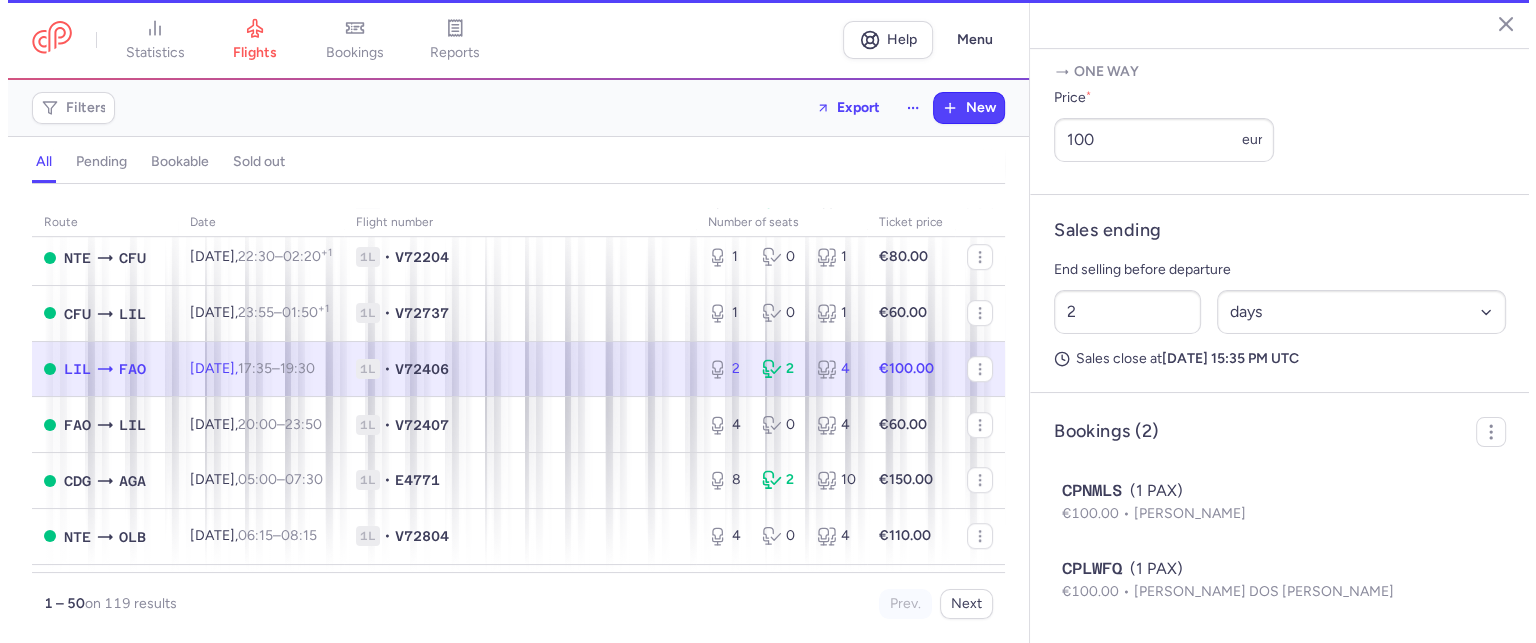 scroll, scrollTop: 865, scrollLeft: 0, axis: vertical 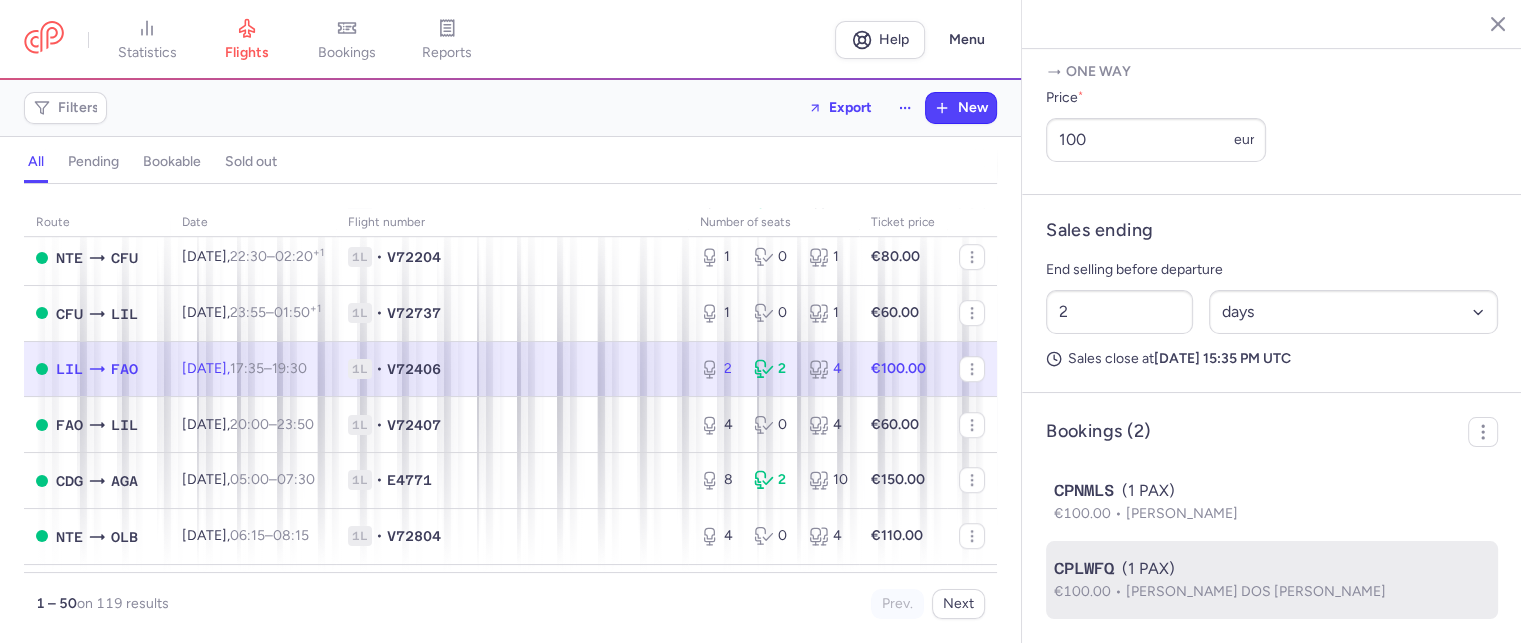 click on "CPLWFQ  (1 PAX)" at bounding box center [1272, 569] 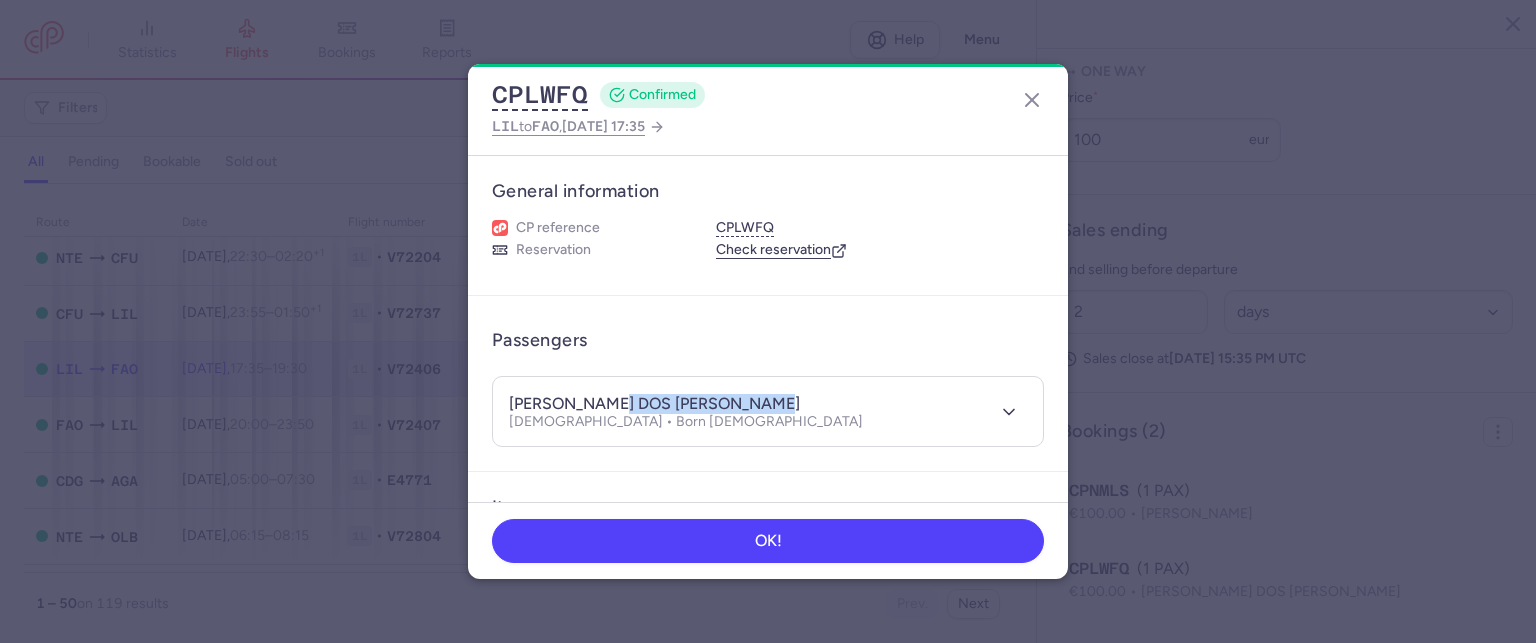 drag, startPoint x: 591, startPoint y: 400, endPoint x: 767, endPoint y: 395, distance: 176.07101 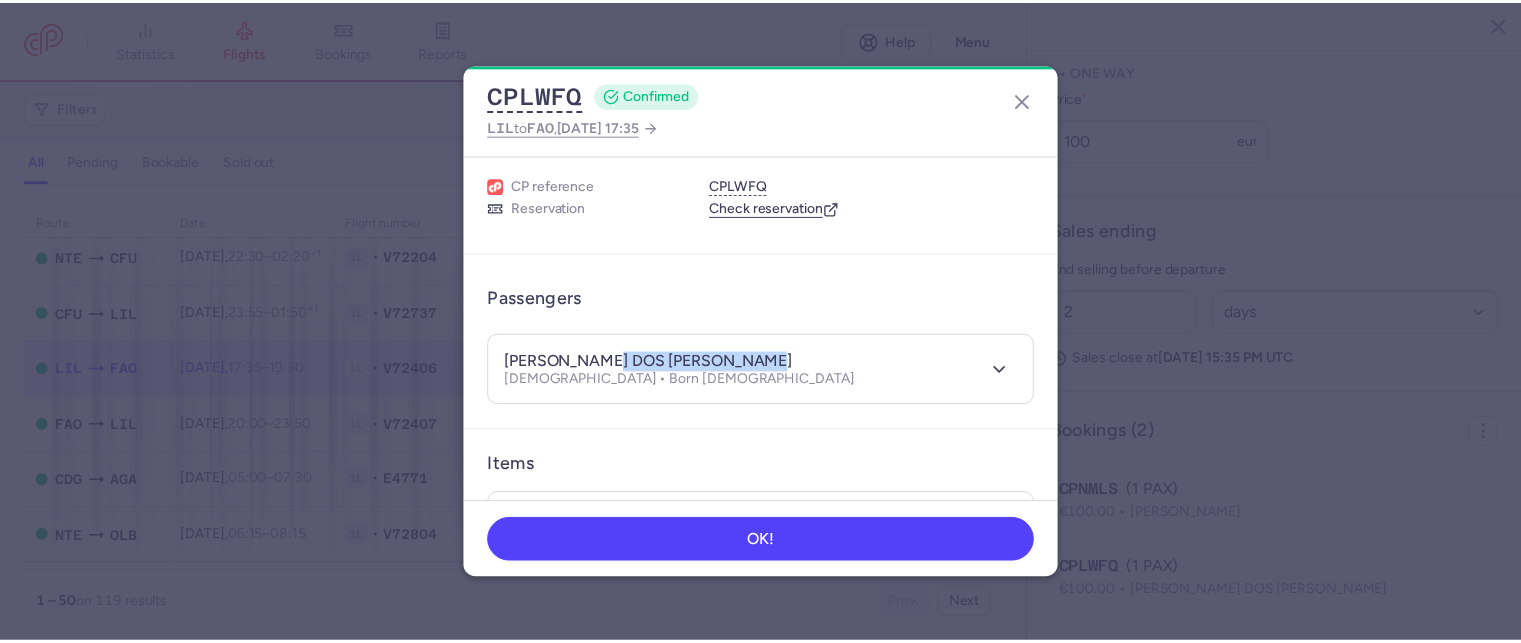 scroll, scrollTop: 36, scrollLeft: 0, axis: vertical 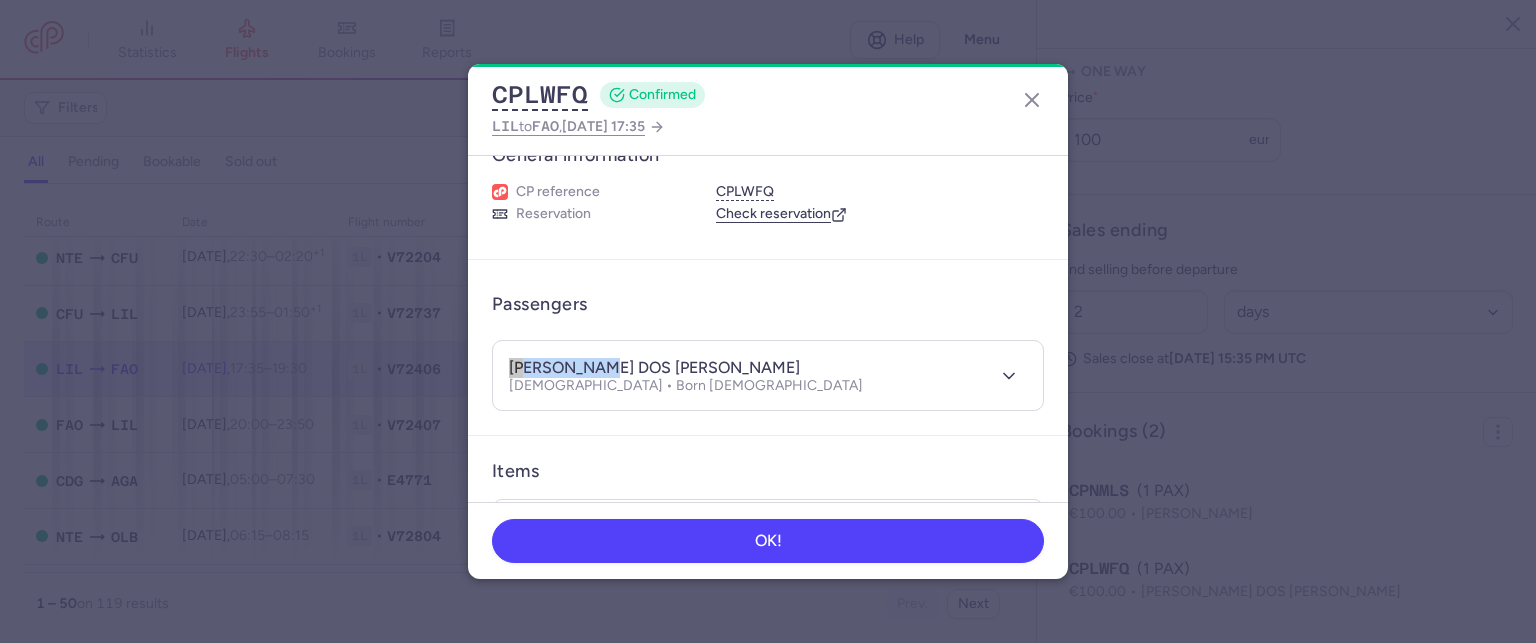drag, startPoint x: 583, startPoint y: 367, endPoint x: 493, endPoint y: 358, distance: 90.44888 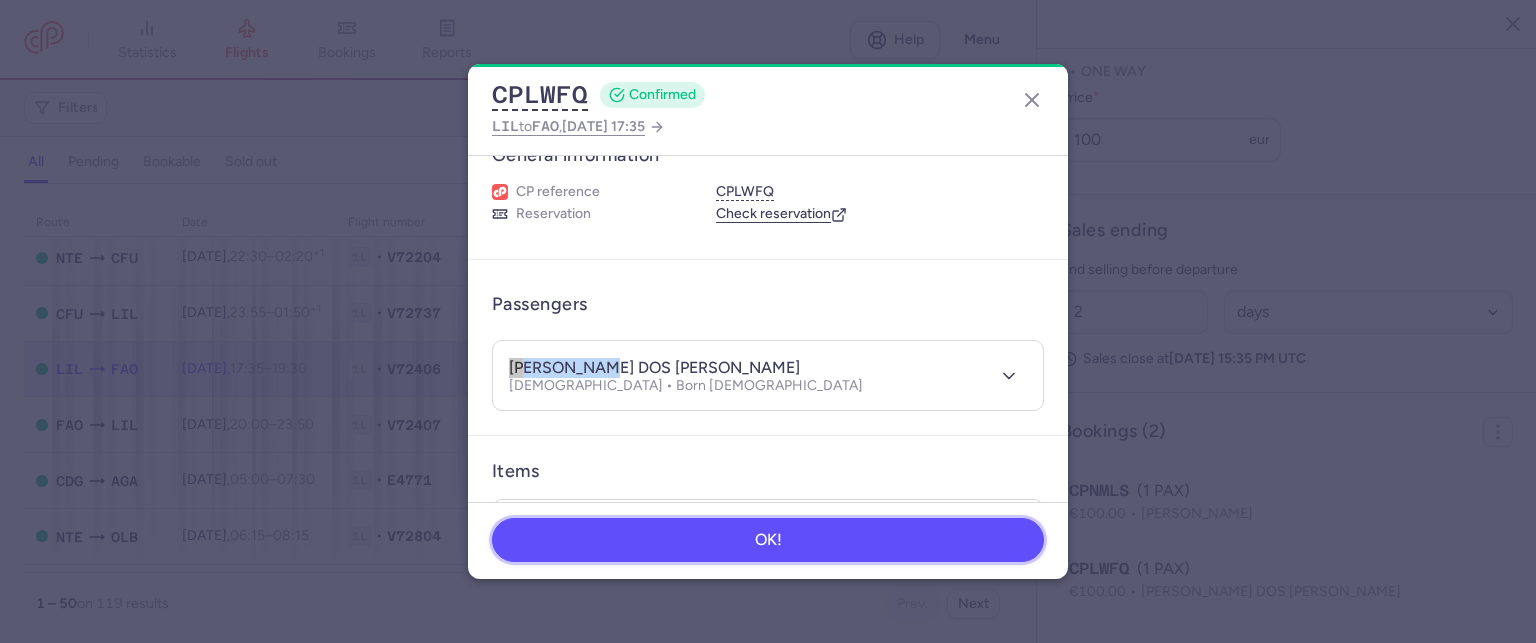 click on "OK!" at bounding box center (768, 540) 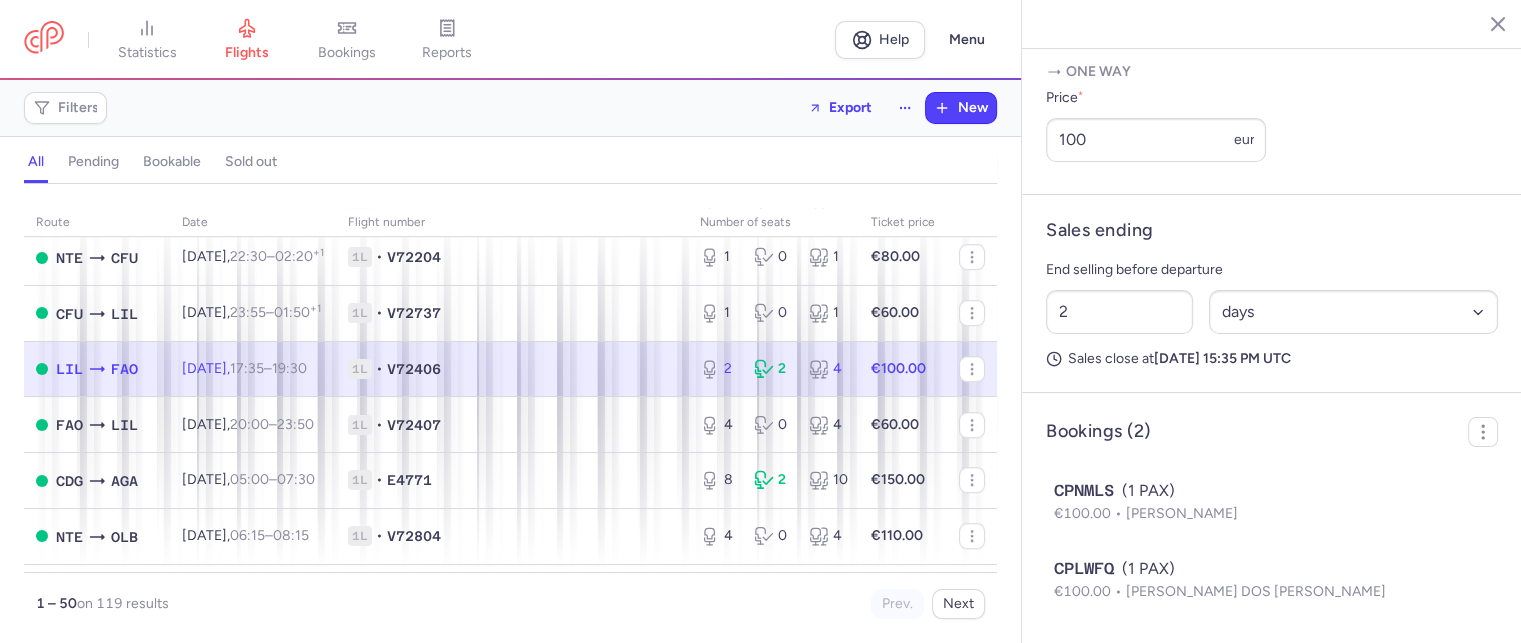 scroll, scrollTop: 465, scrollLeft: 0, axis: vertical 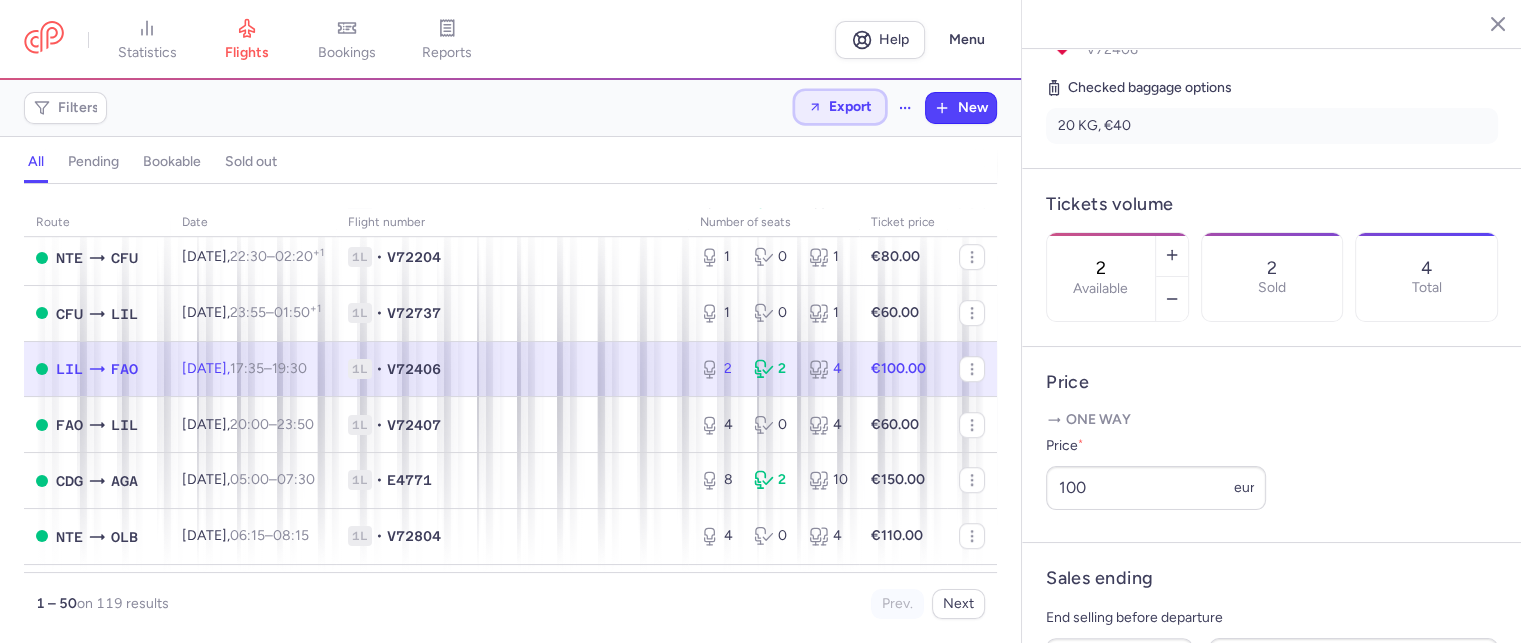 click on "Export" at bounding box center [840, 107] 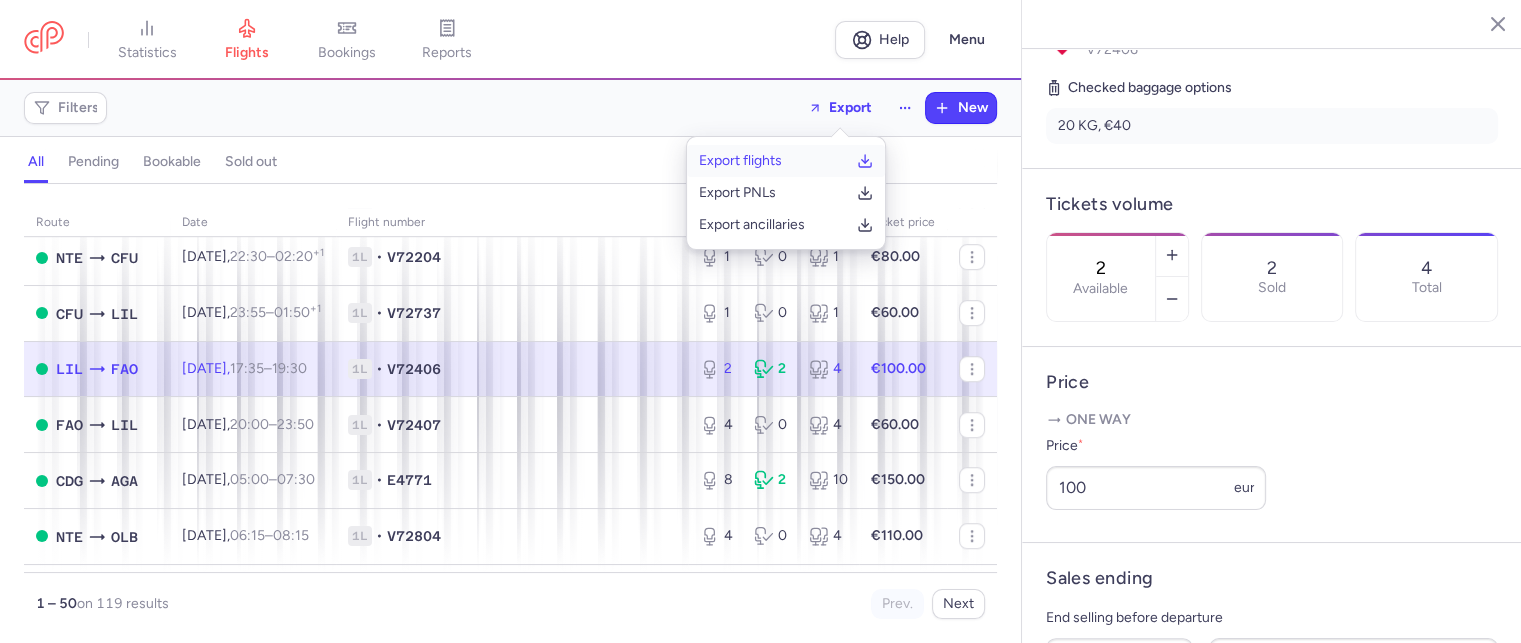 click on "Export flights" at bounding box center (786, 161) 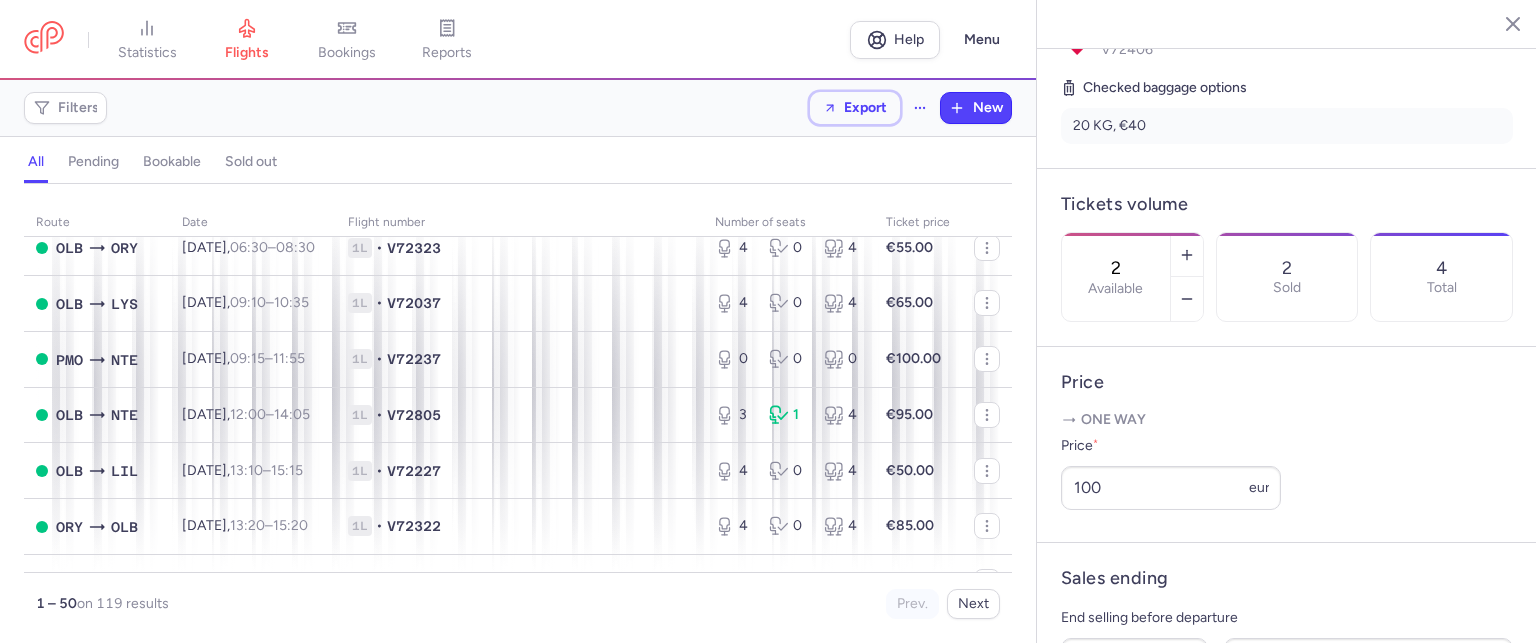 scroll, scrollTop: 1600, scrollLeft: 0, axis: vertical 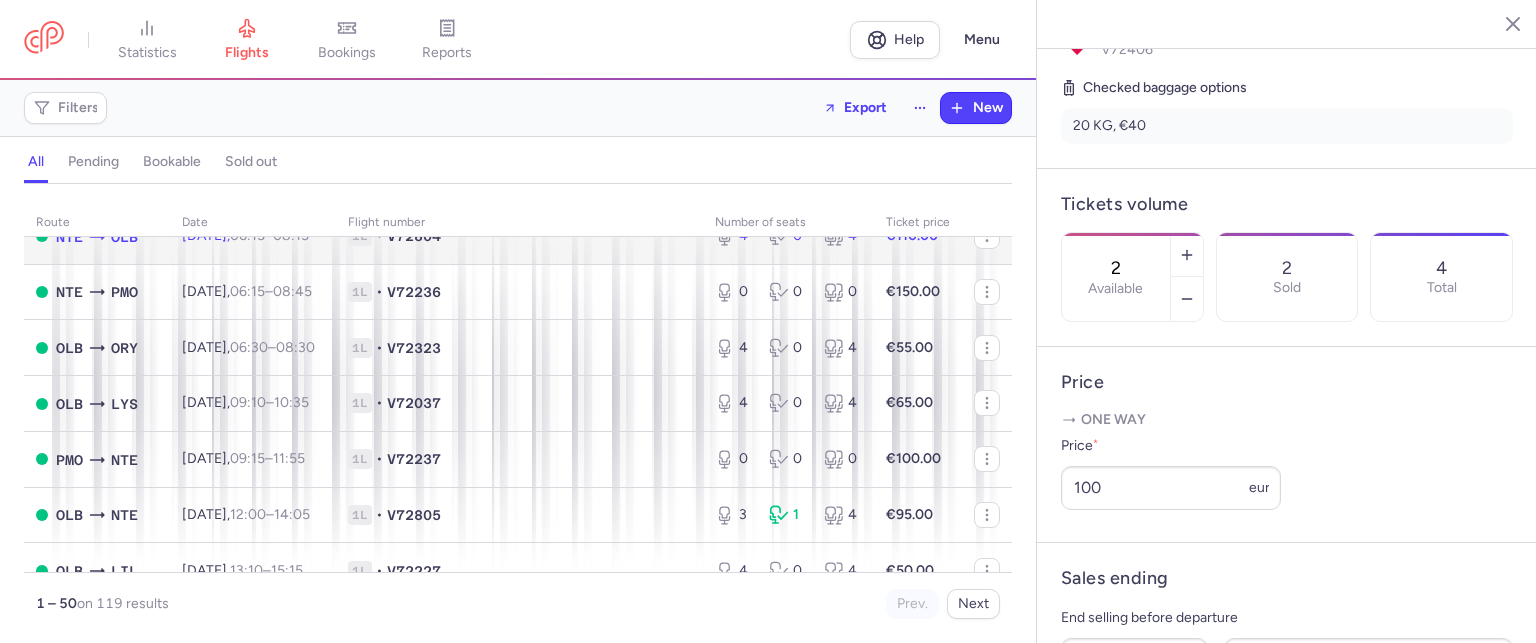 click on "4 0 4" 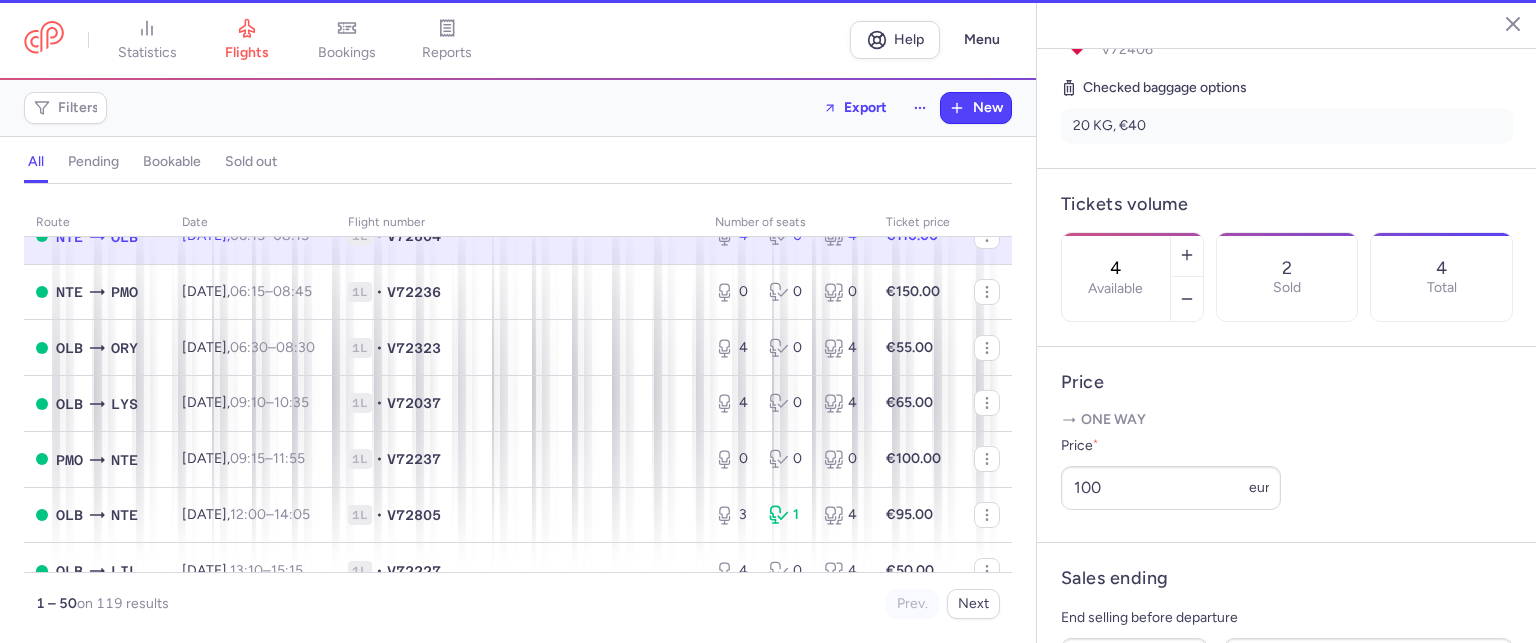 scroll, scrollTop: 449, scrollLeft: 0, axis: vertical 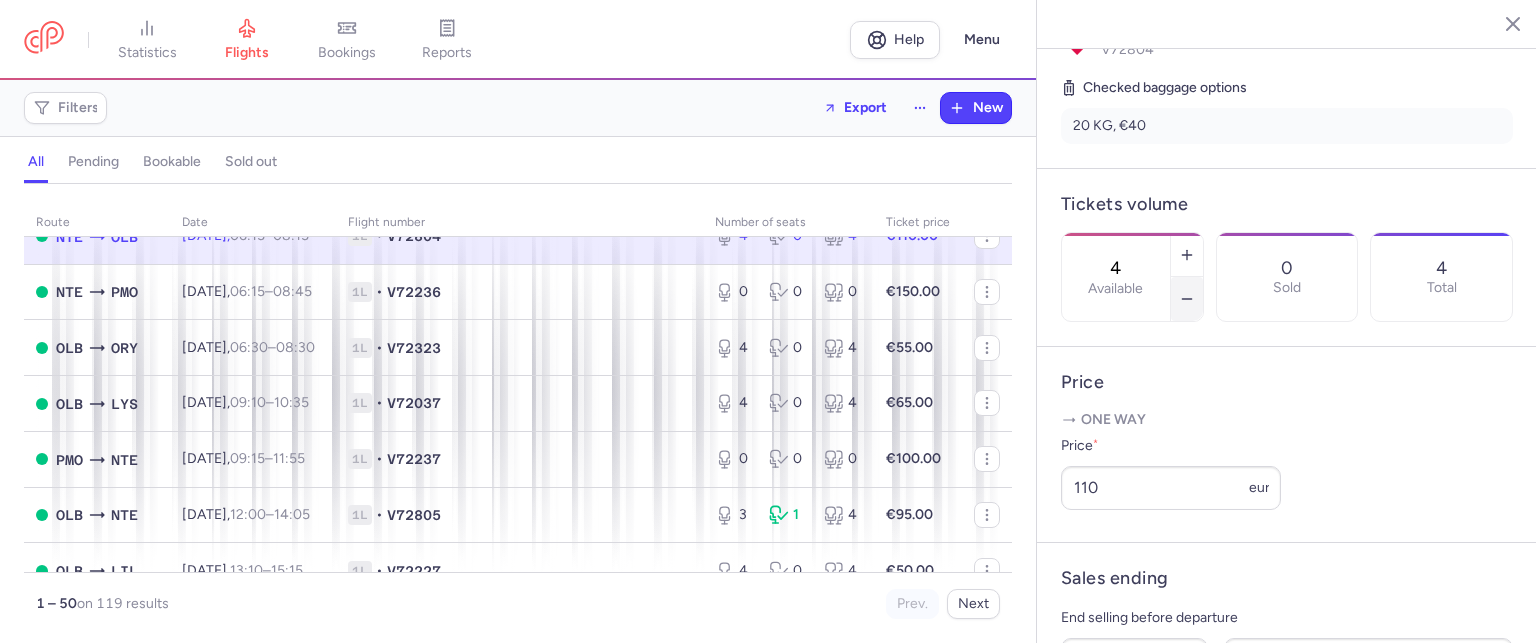 click 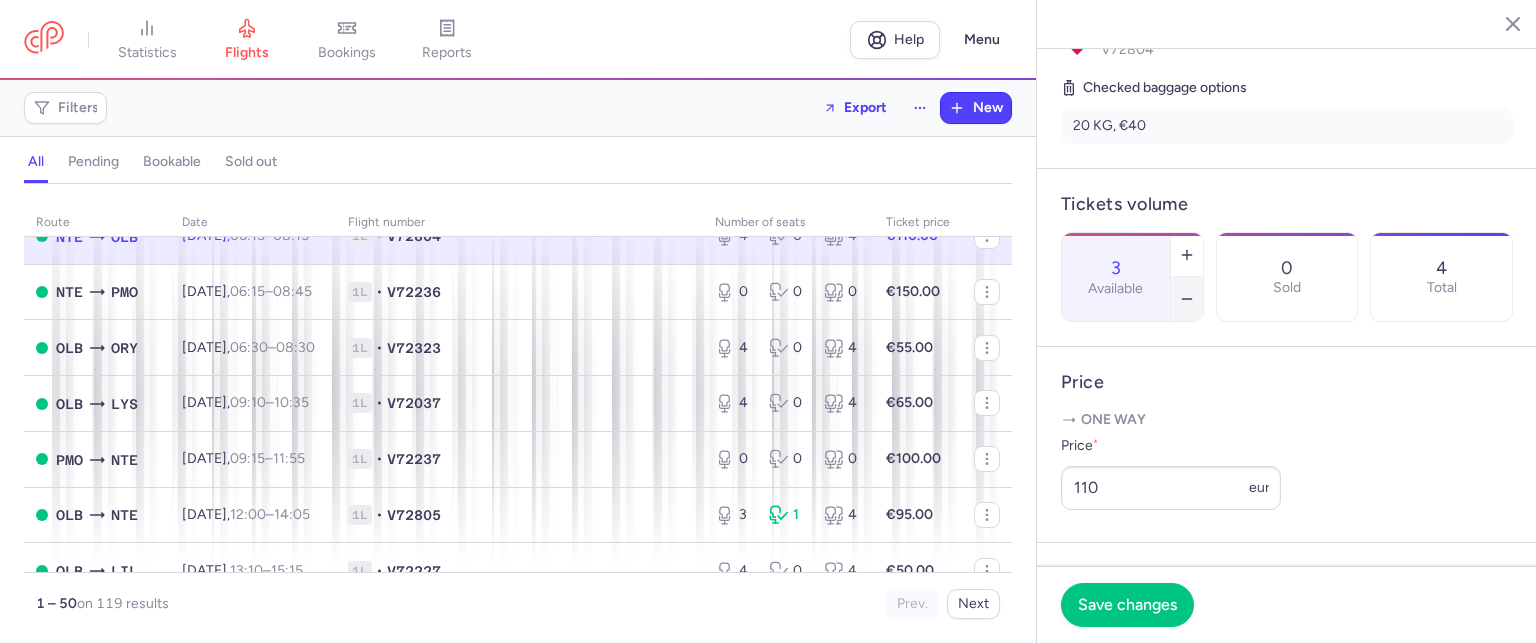 click 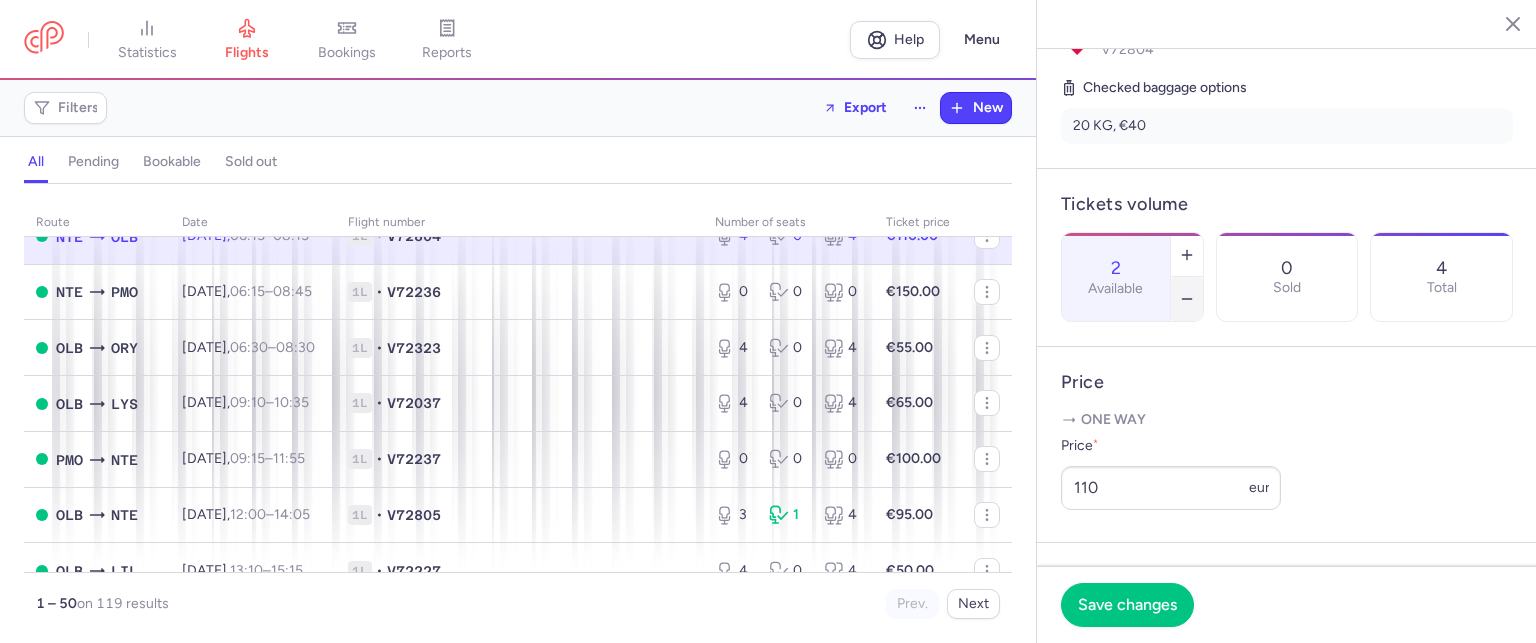 click 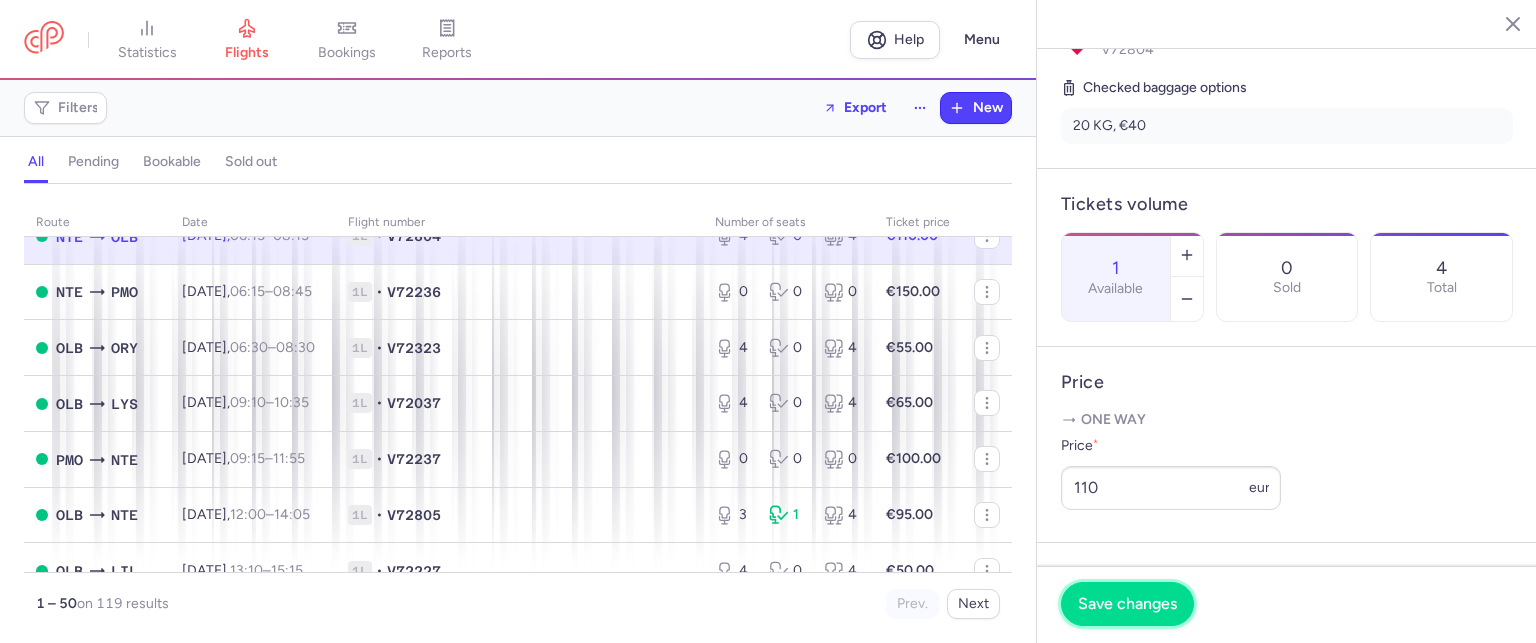 click on "Save changes" at bounding box center (1127, 604) 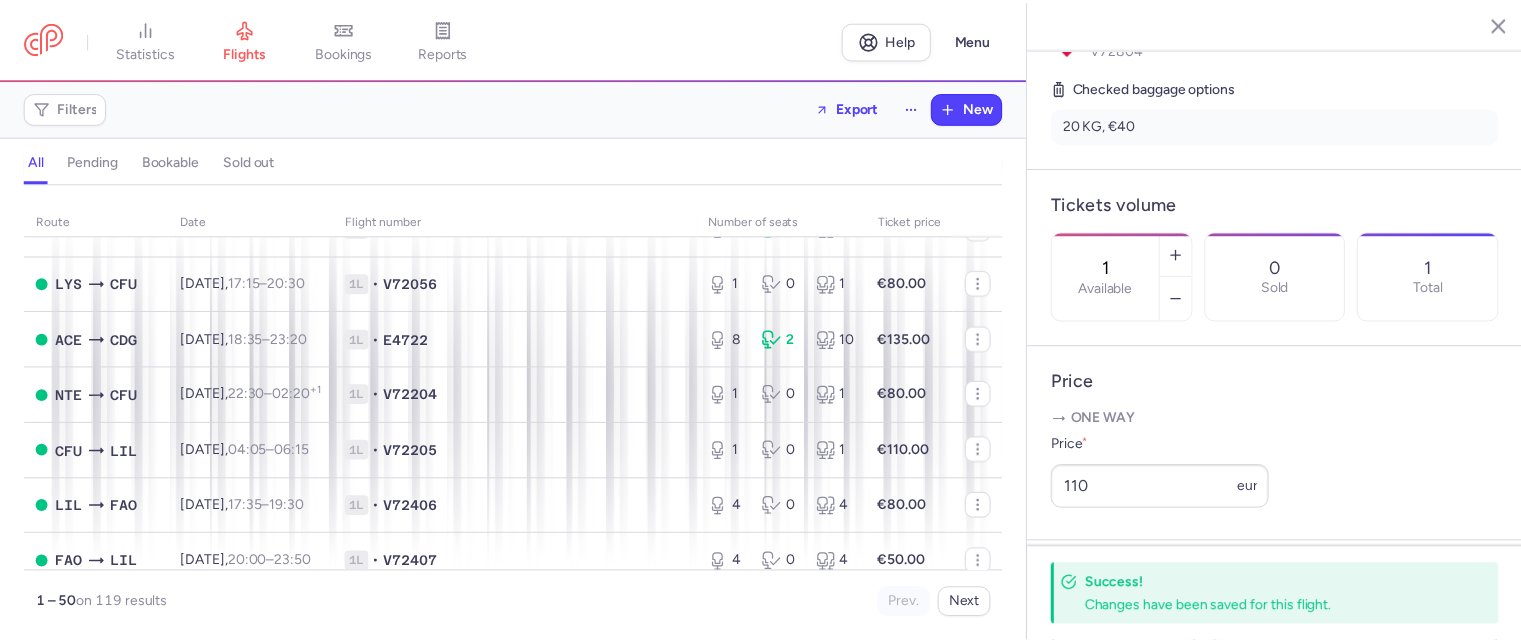 scroll, scrollTop: 2581, scrollLeft: 0, axis: vertical 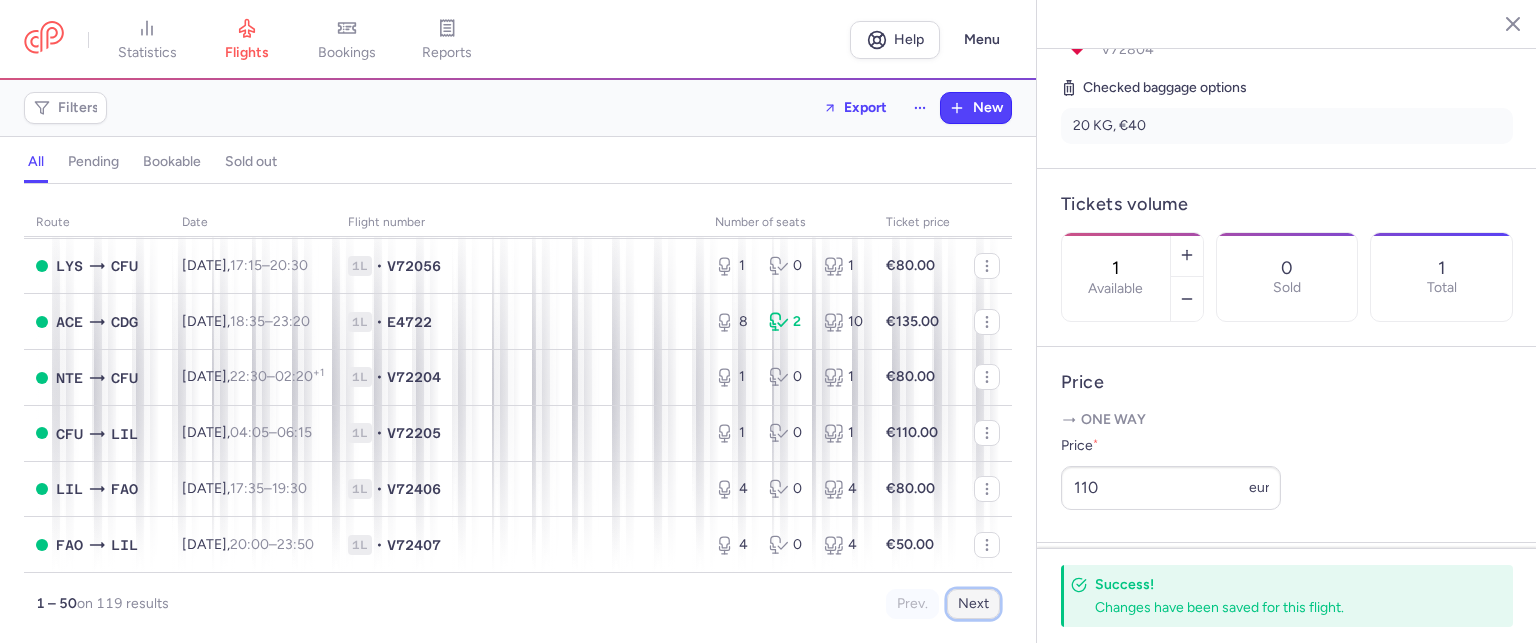click on "Next" at bounding box center [973, 604] 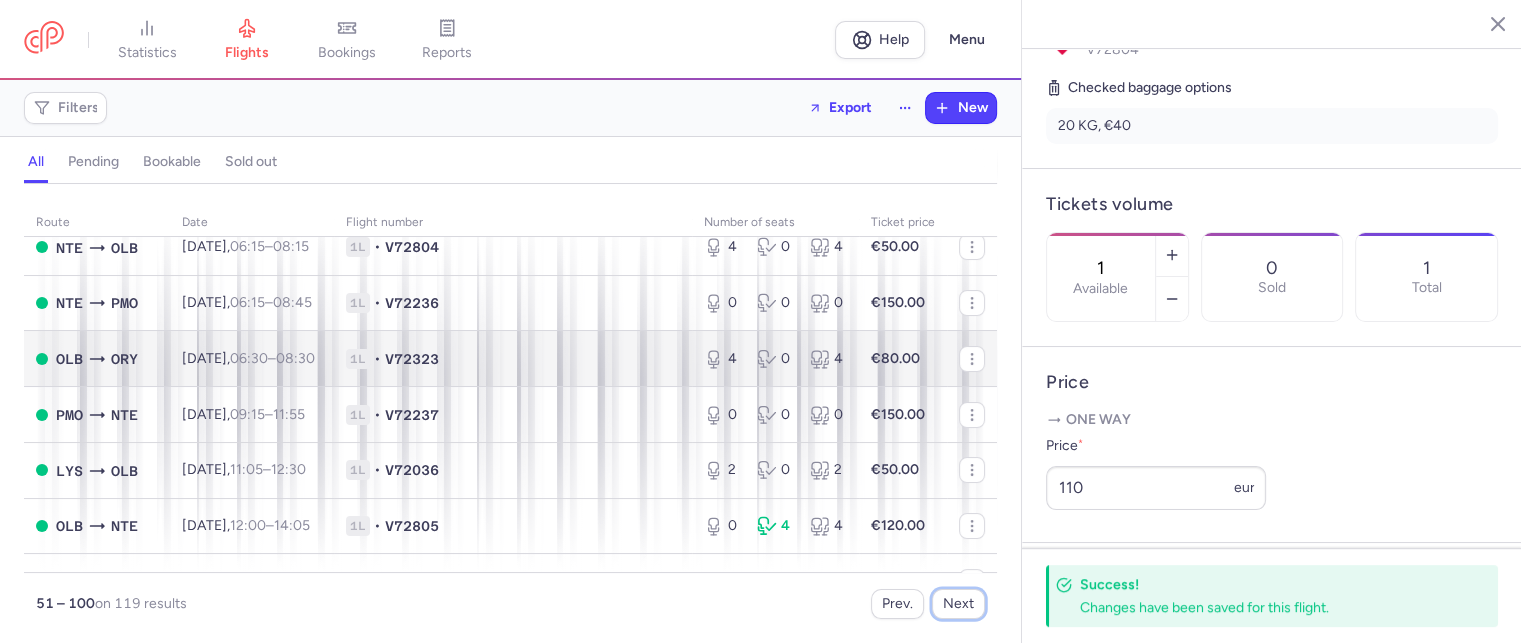 scroll, scrollTop: 200, scrollLeft: 0, axis: vertical 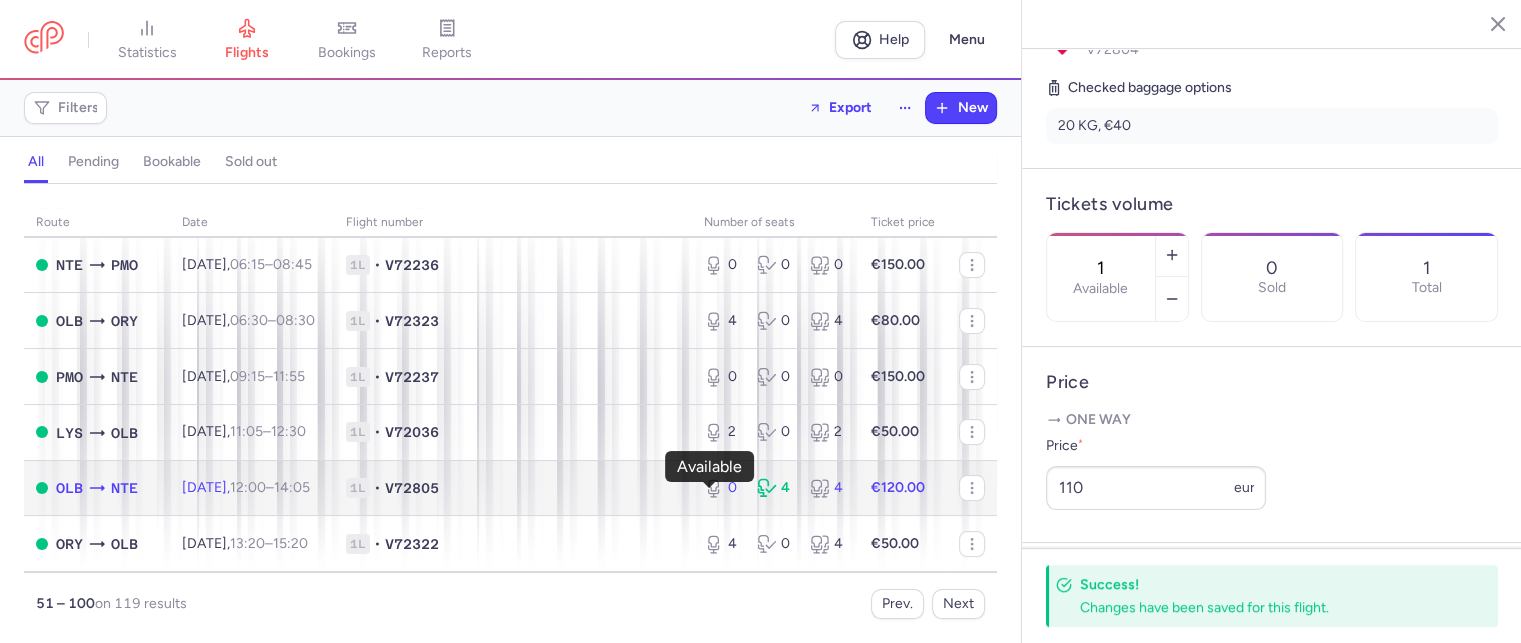 click 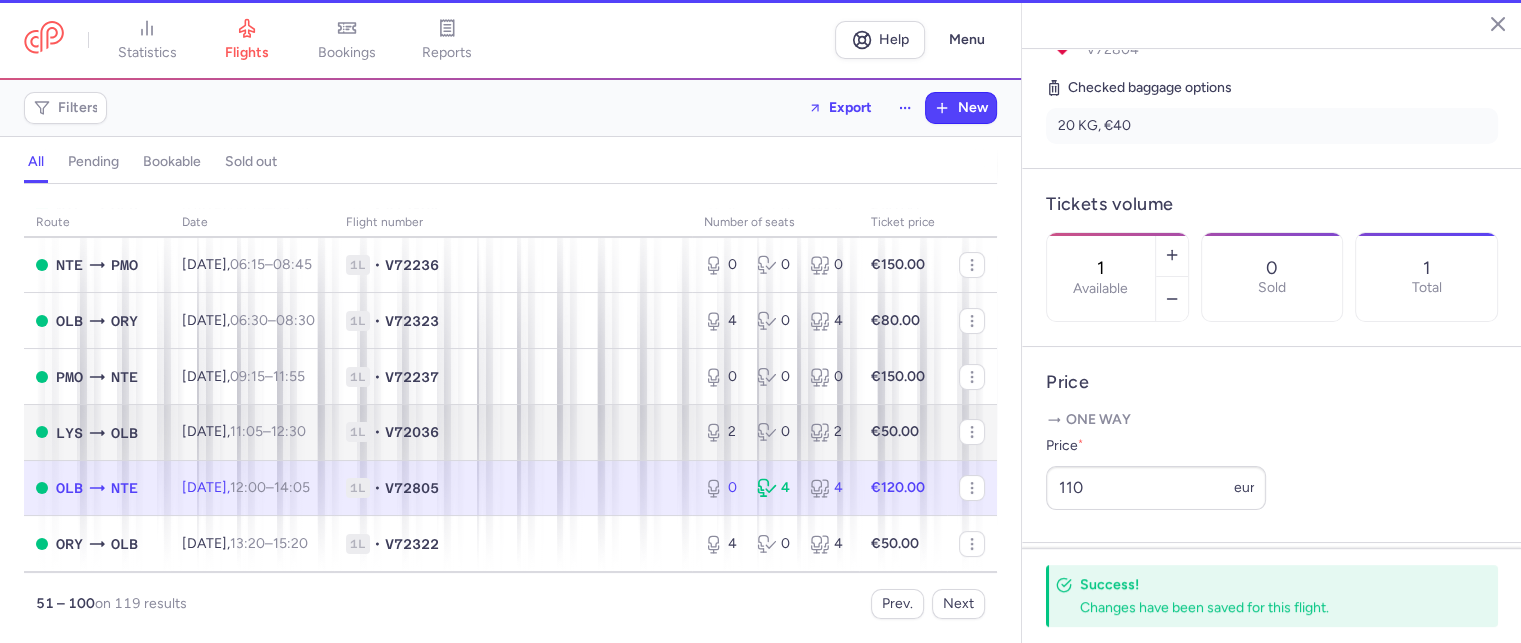 type on "0" 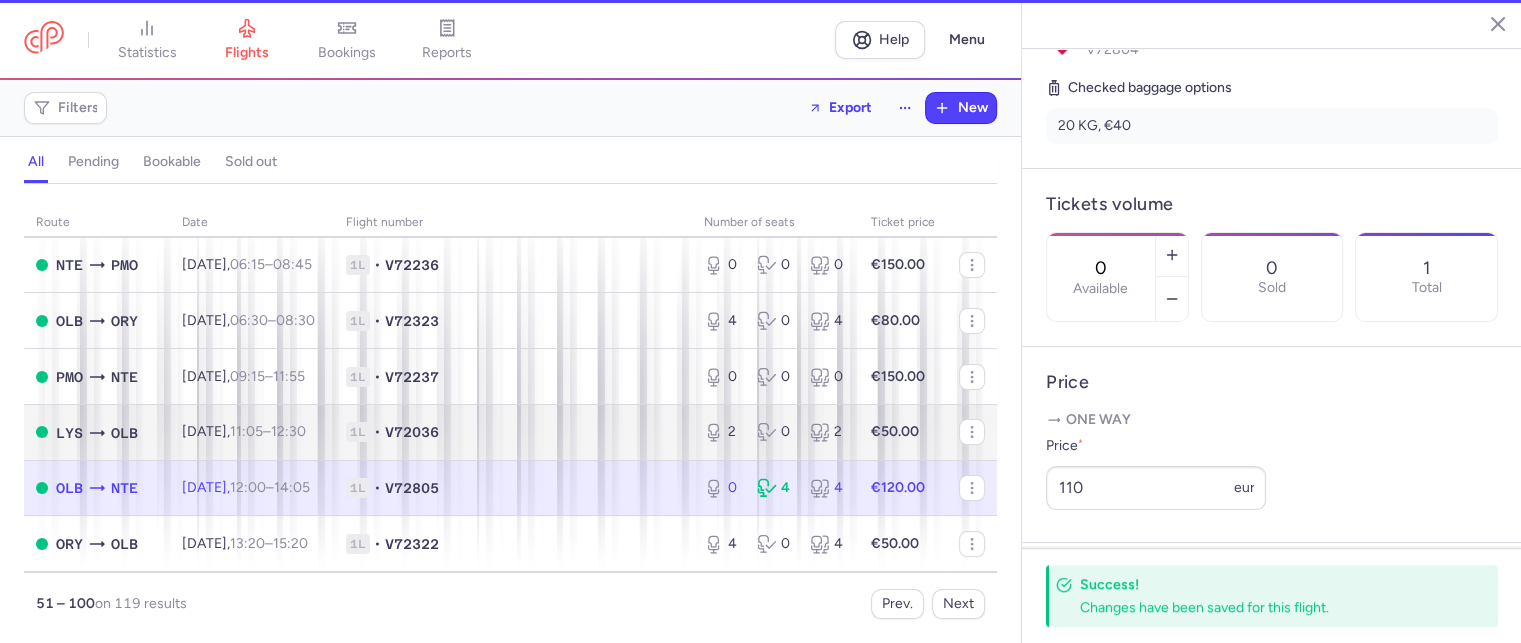 scroll, scrollTop: 465, scrollLeft: 0, axis: vertical 